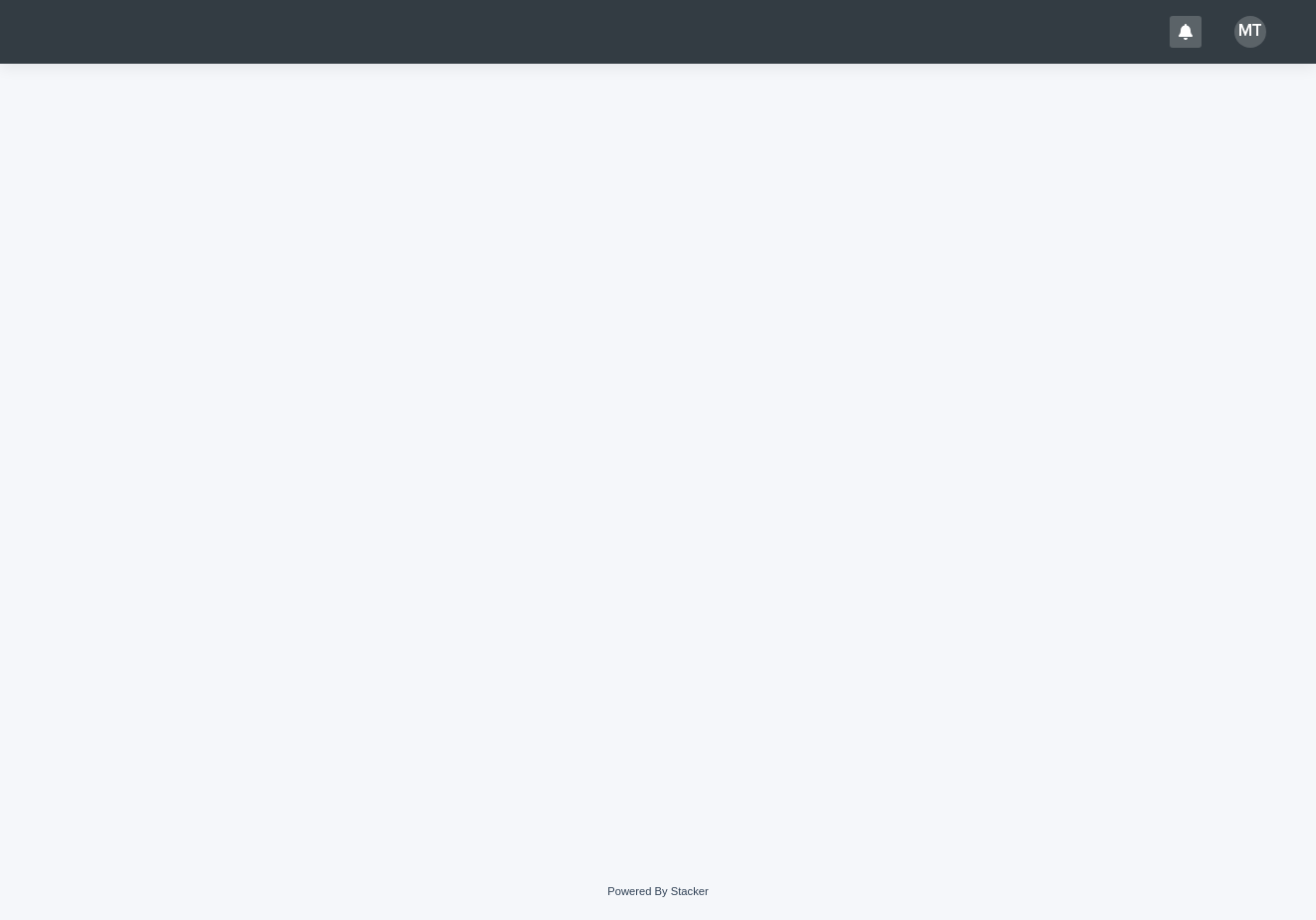 scroll, scrollTop: 0, scrollLeft: 0, axis: both 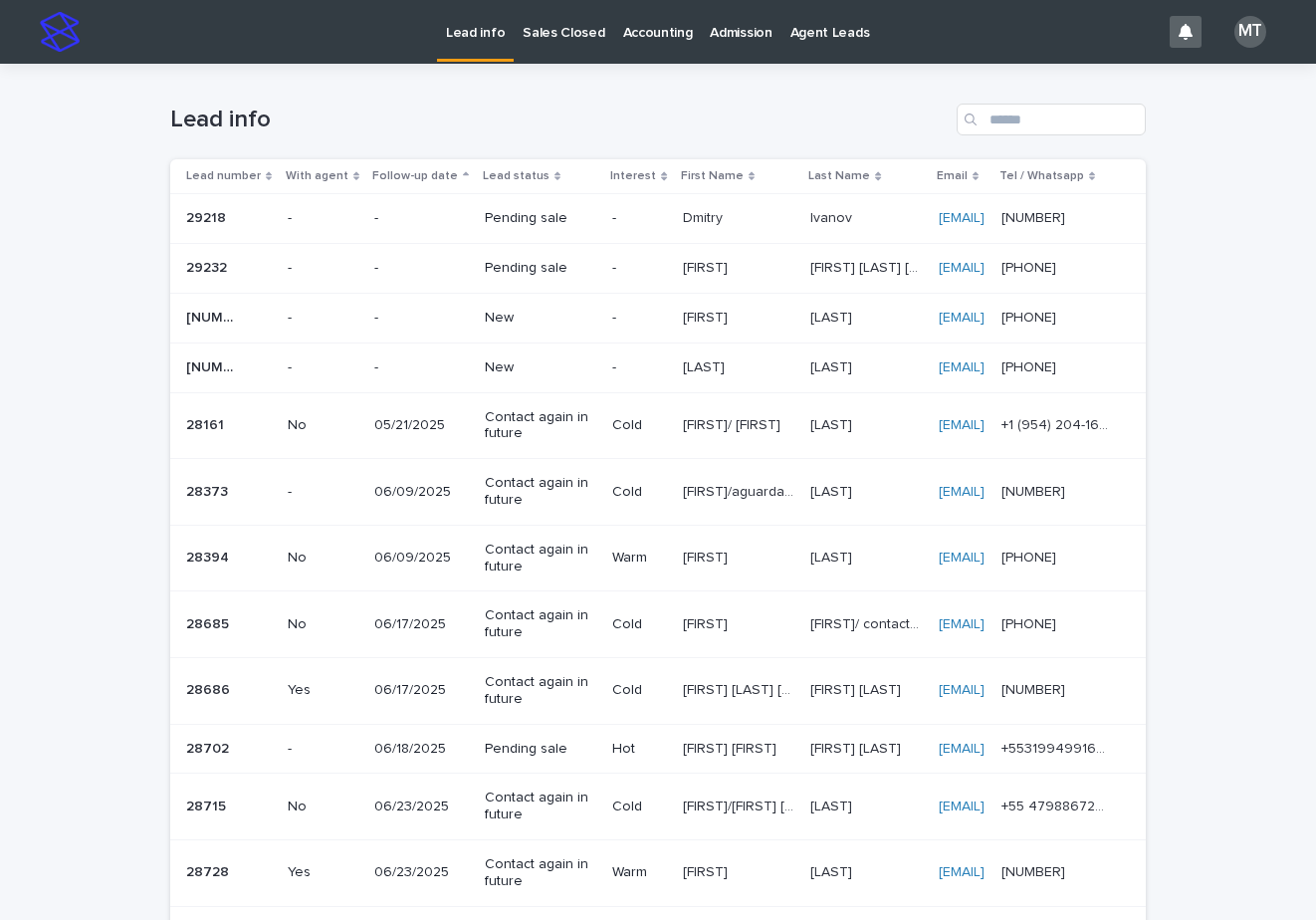 click on "-" at bounding box center (639, 367) 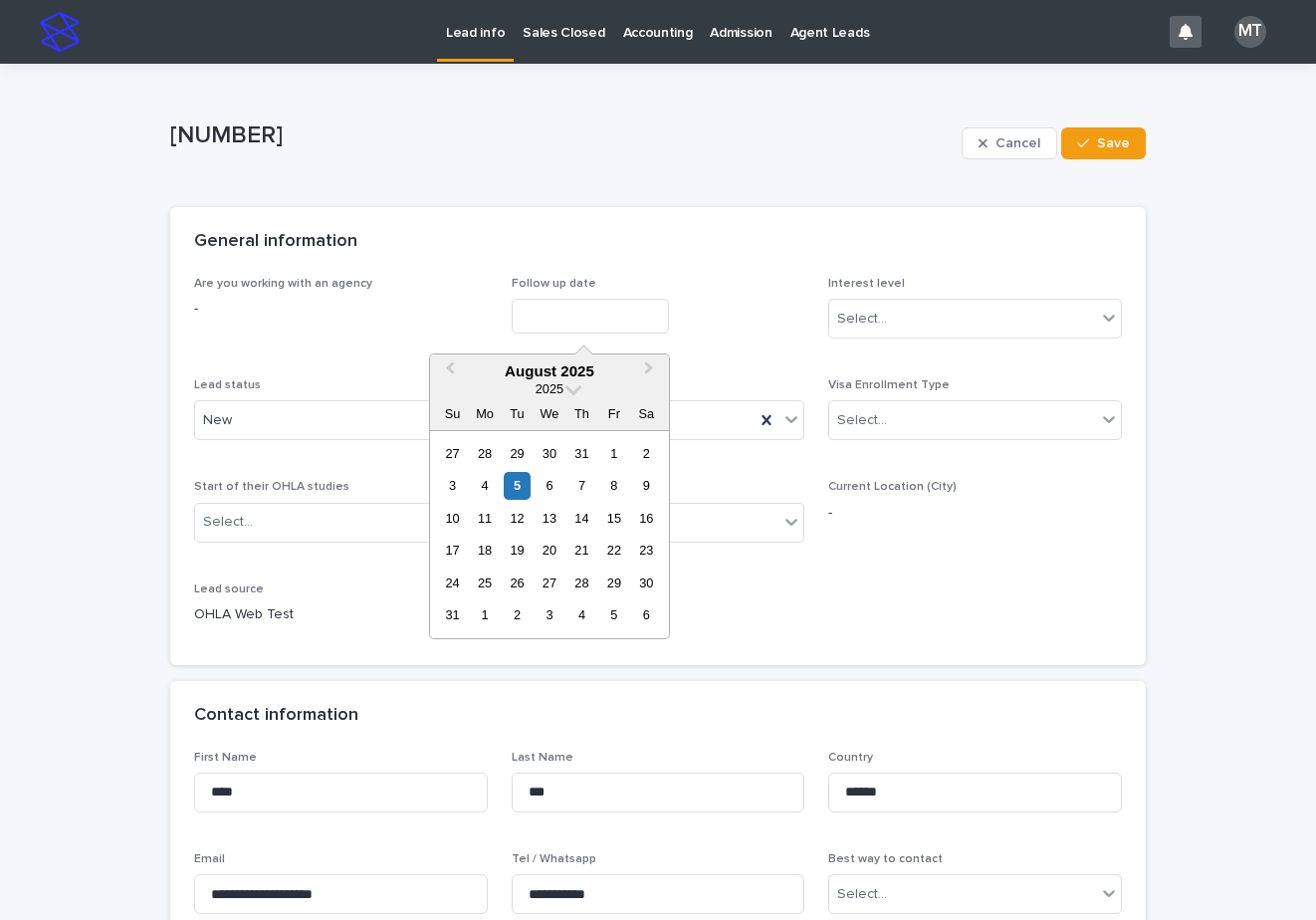 click at bounding box center (590, 316) 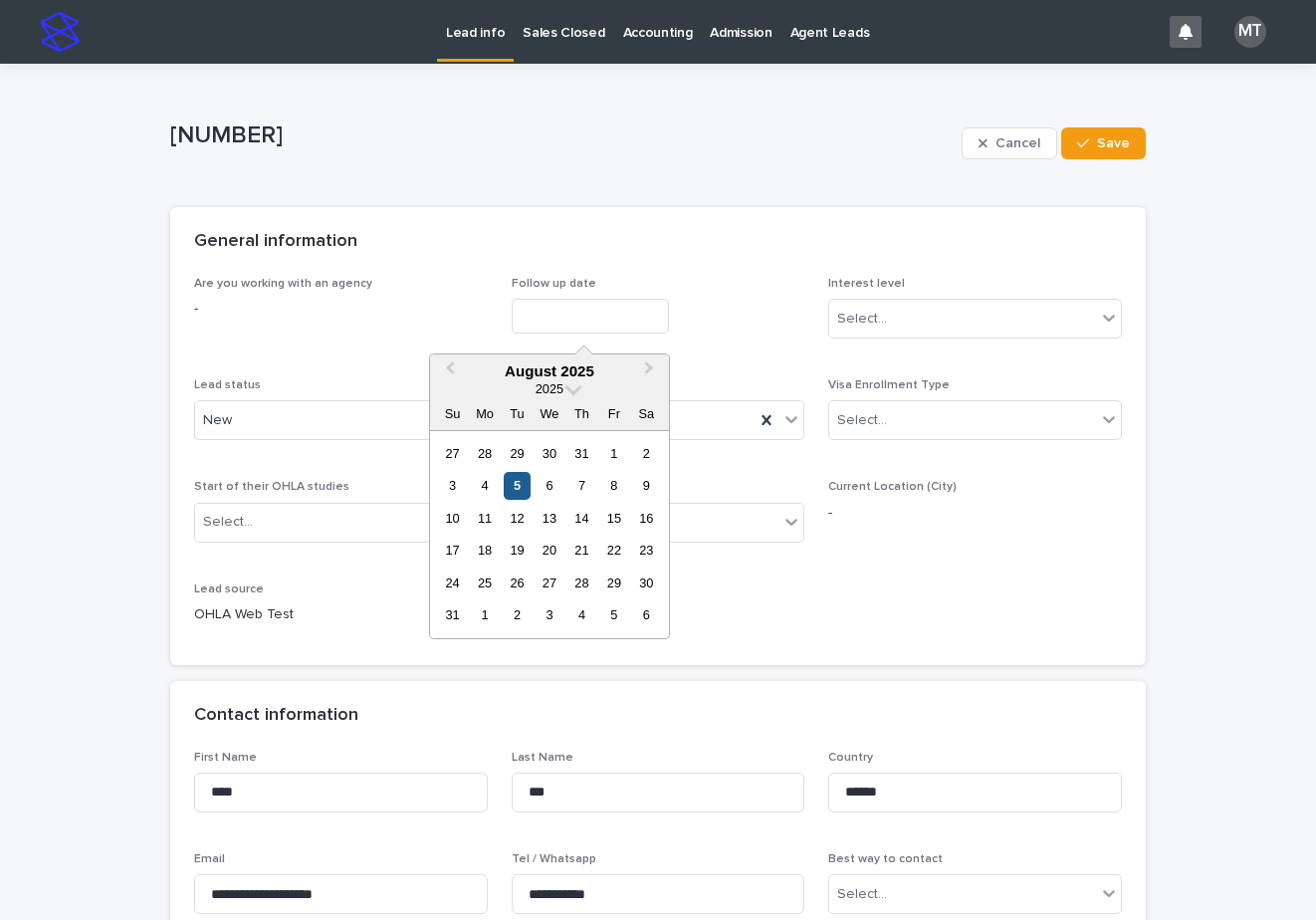 click on "5" at bounding box center (517, 485) 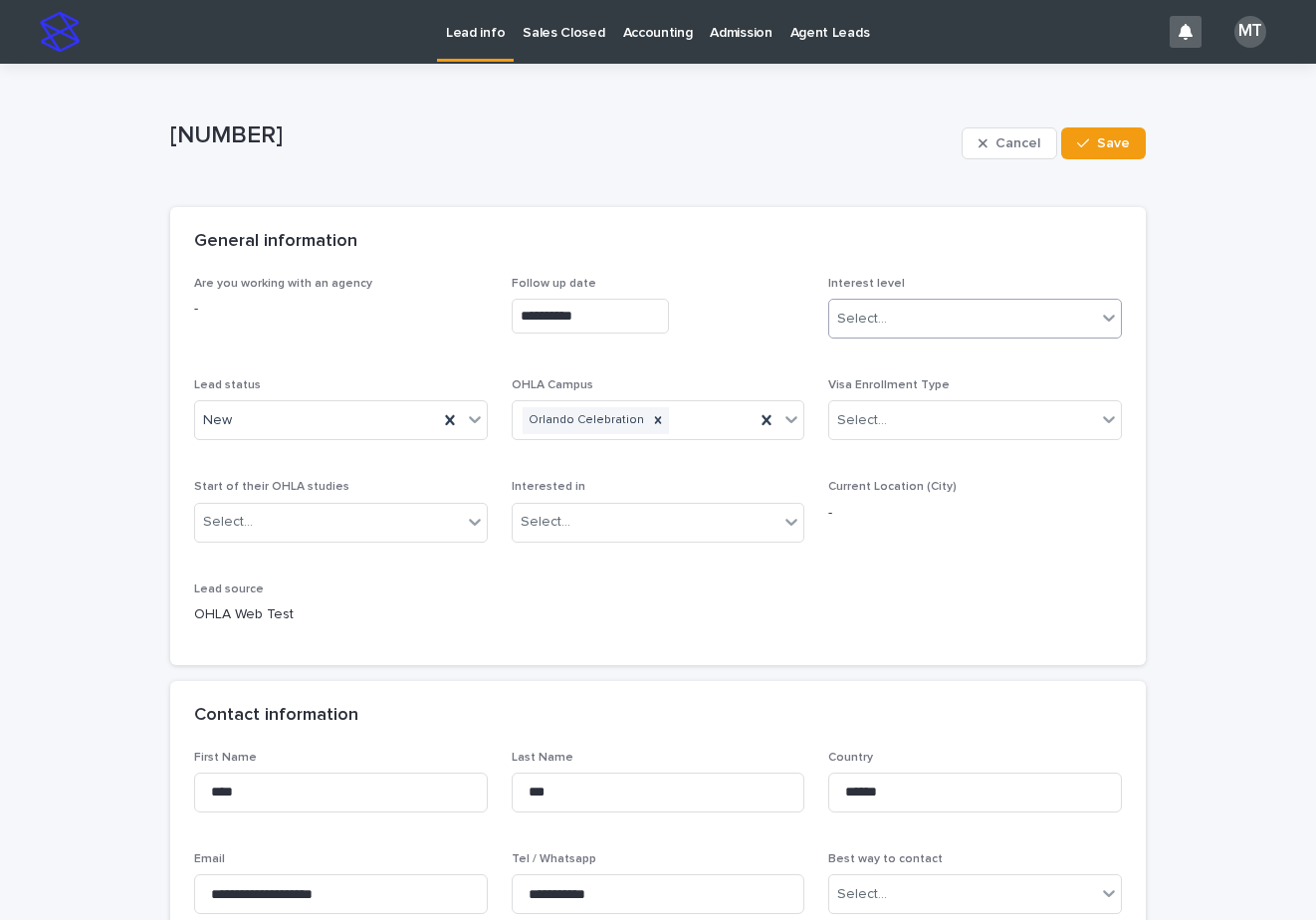 click at bounding box center (890, 319) 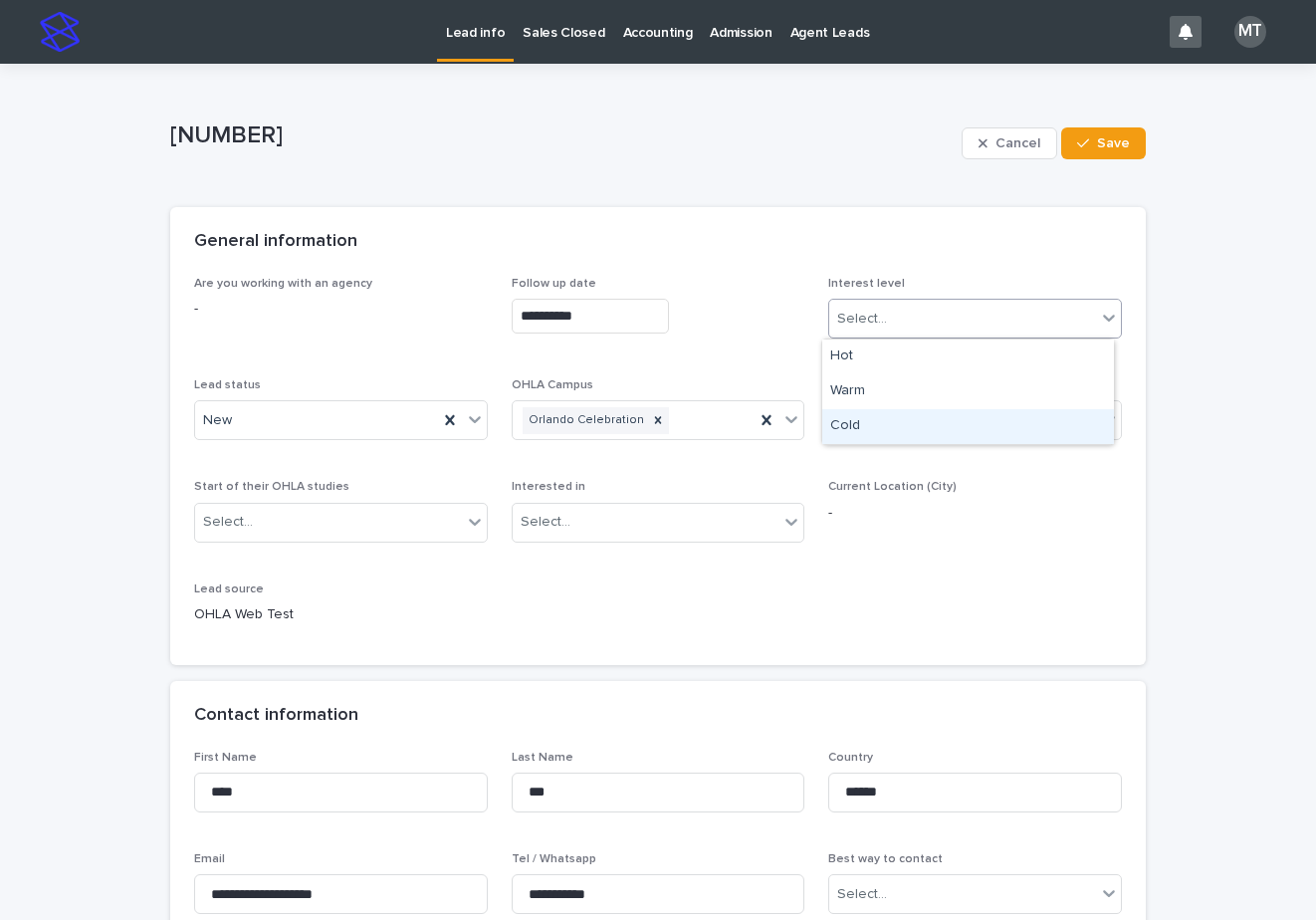 click on "Cold" at bounding box center [968, 426] 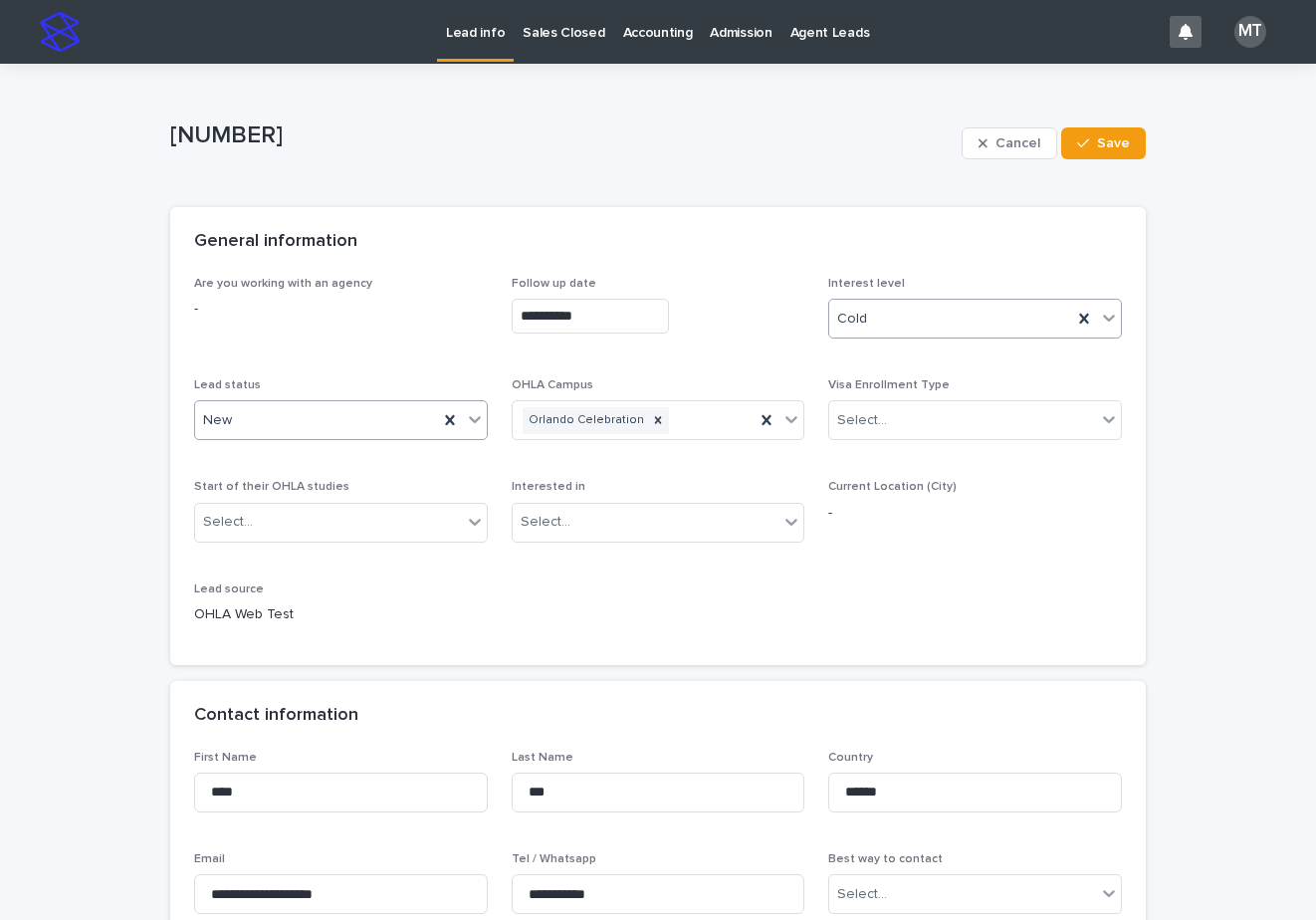click on "New" at bounding box center (317, 420) 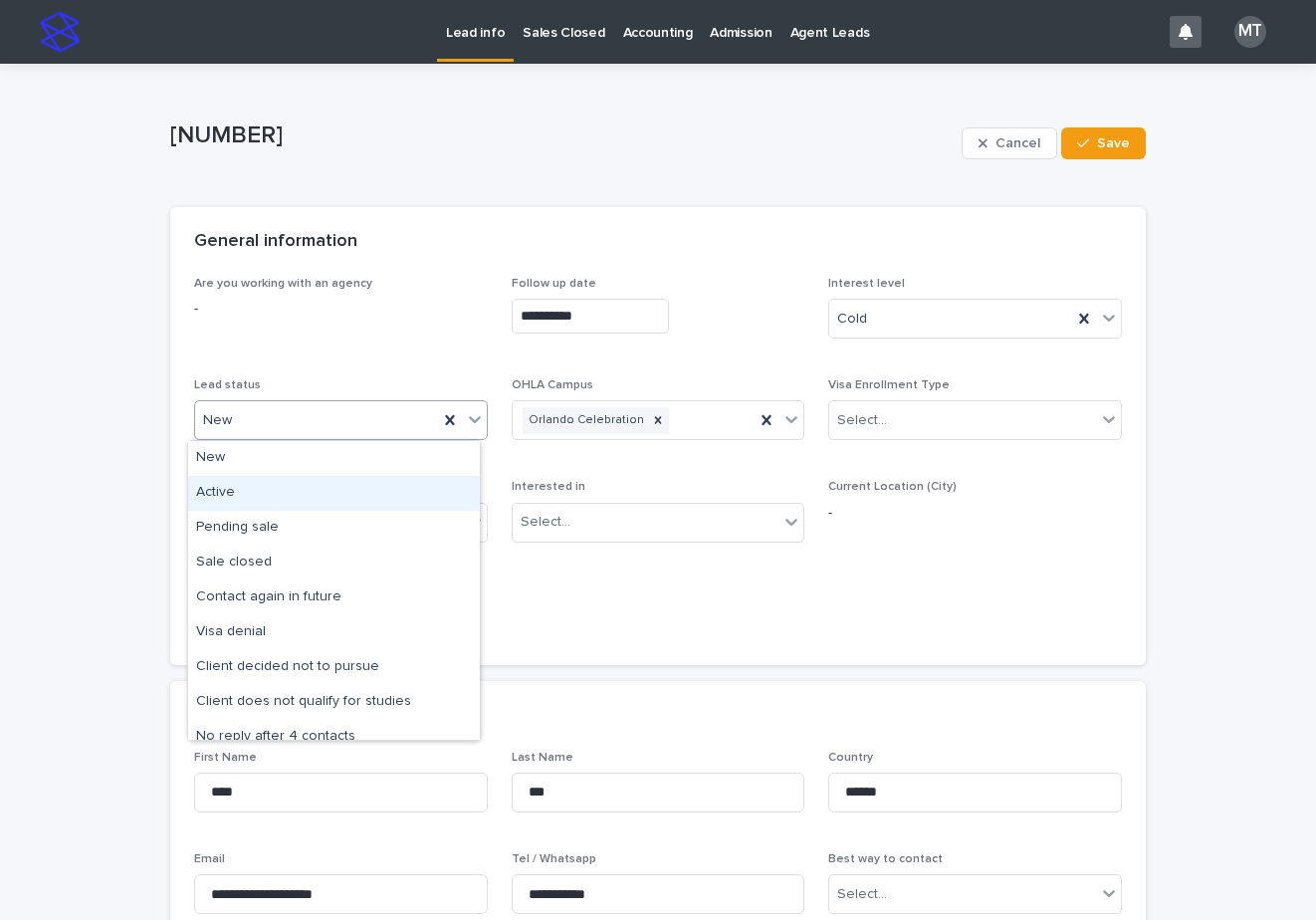 click on "Active" at bounding box center [333, 493] 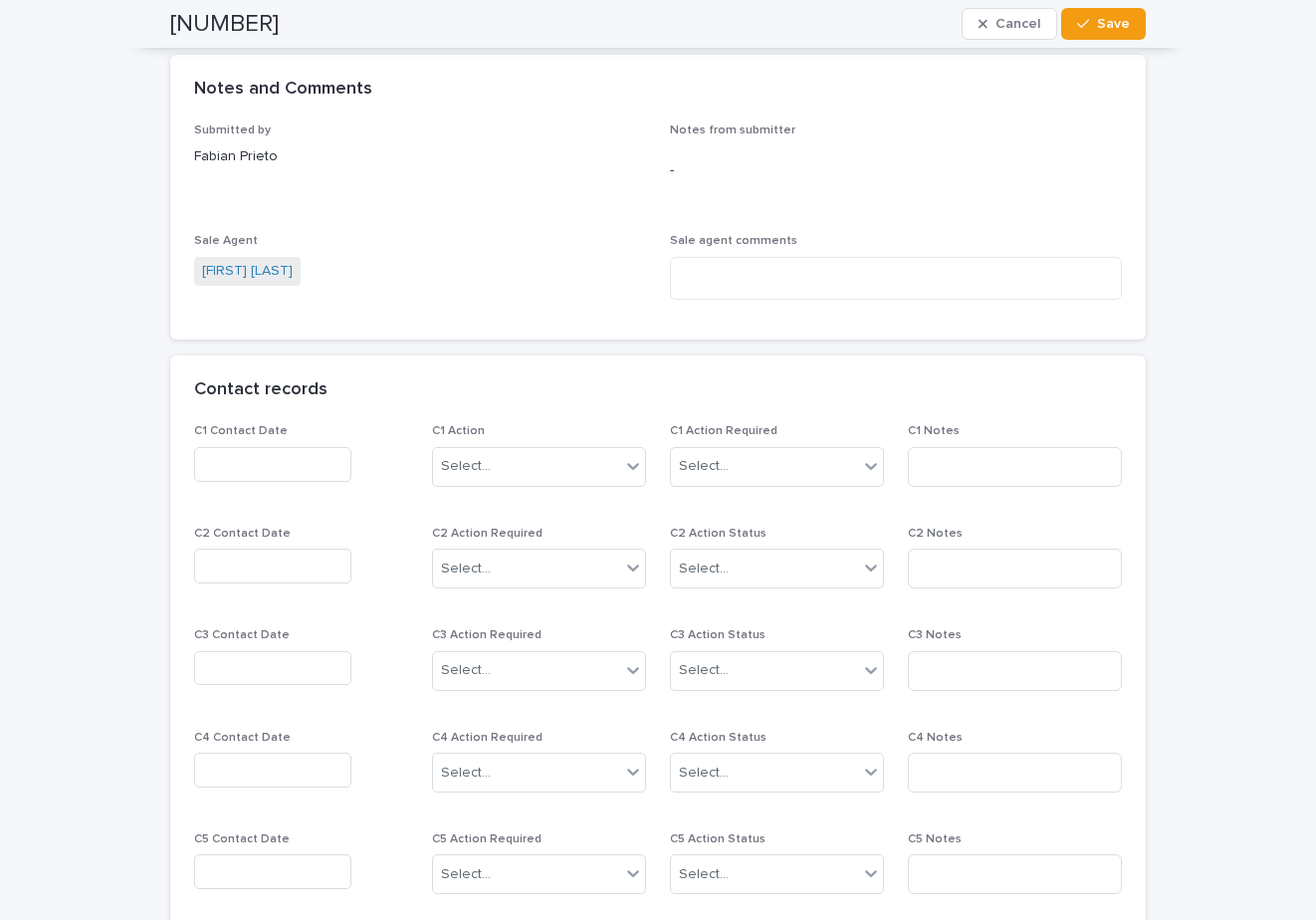 scroll, scrollTop: 1394, scrollLeft: 0, axis: vertical 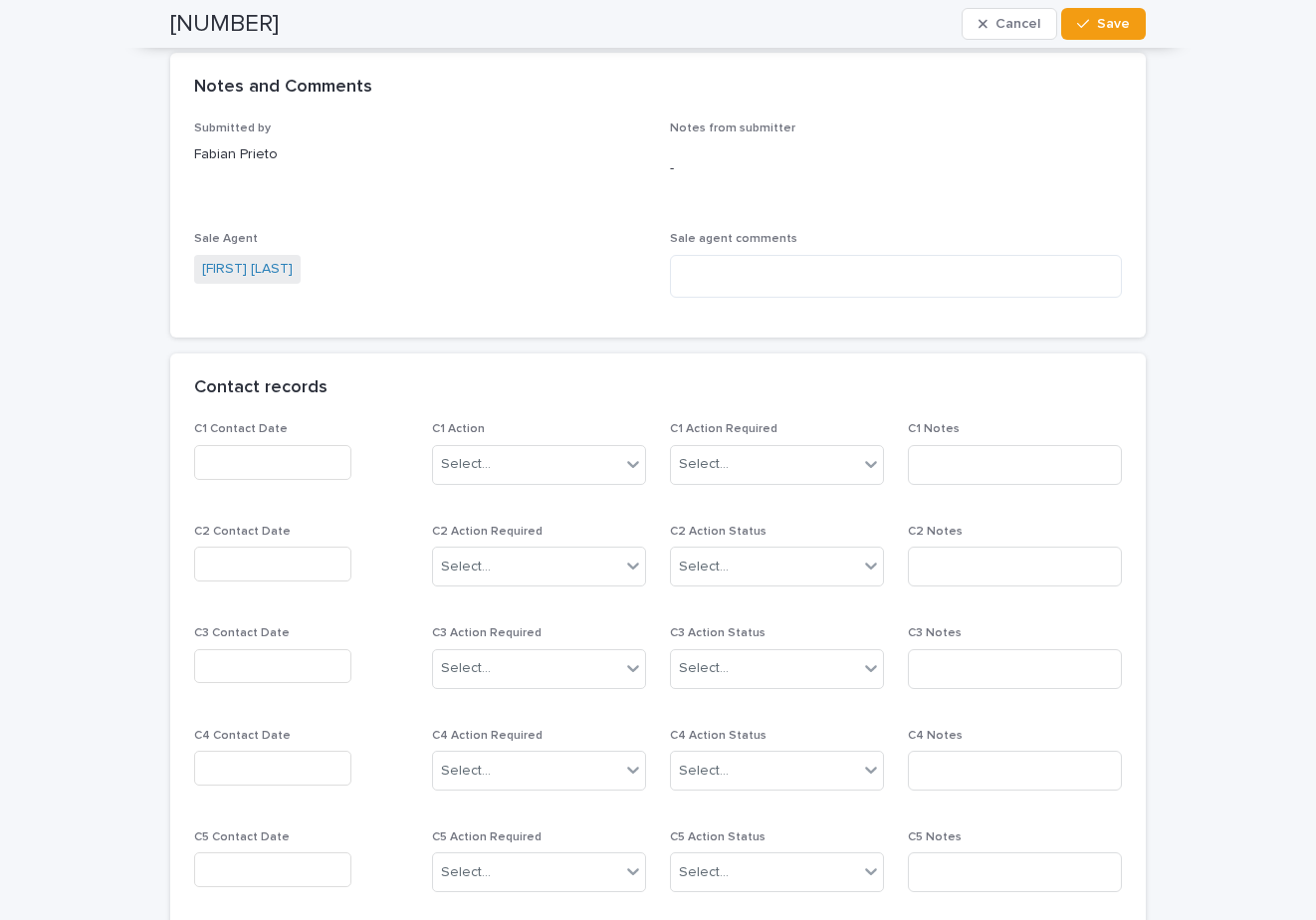 click at bounding box center [273, 462] 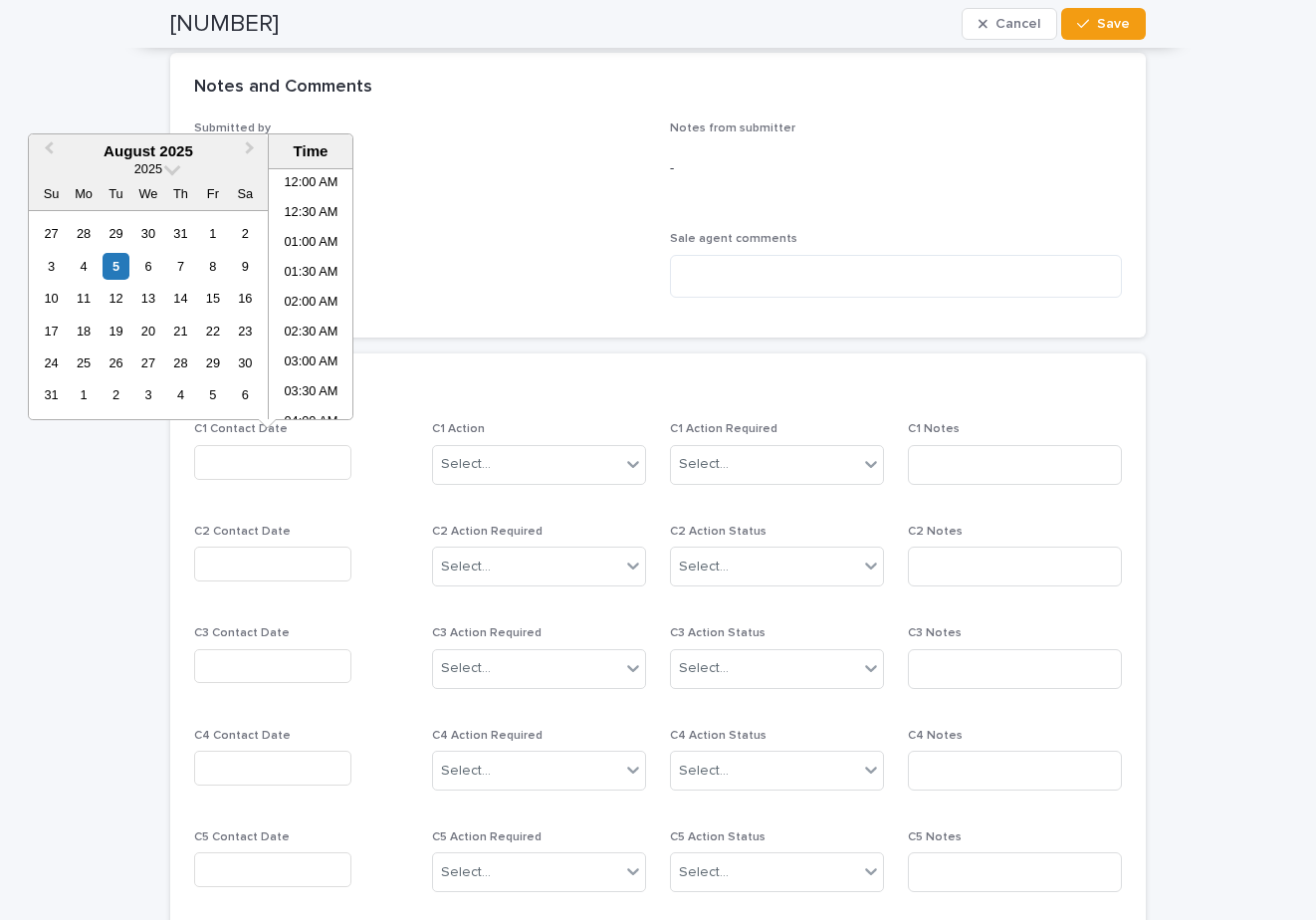 scroll, scrollTop: 398, scrollLeft: 0, axis: vertical 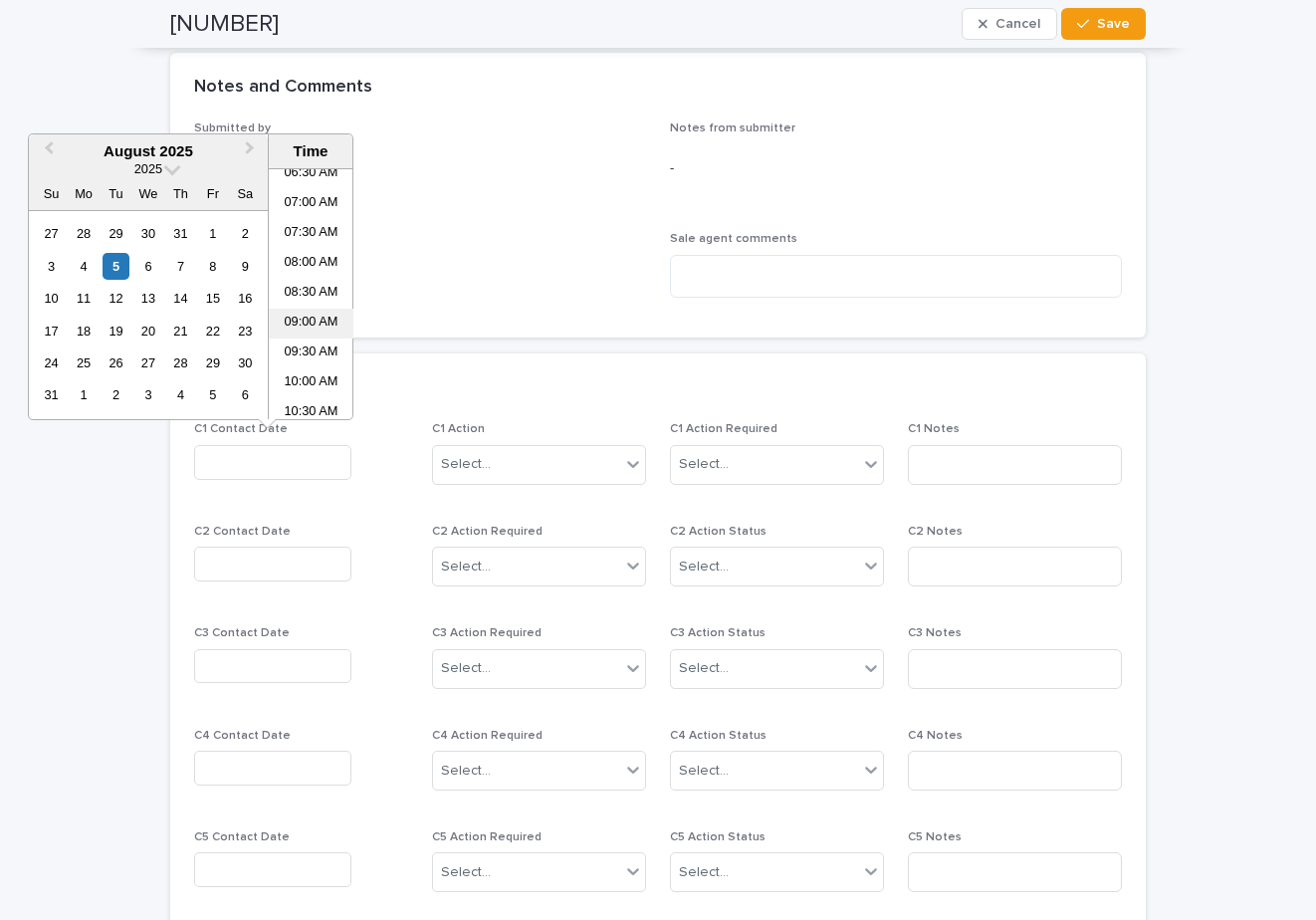 click on "09:00 AM" at bounding box center (311, 324) 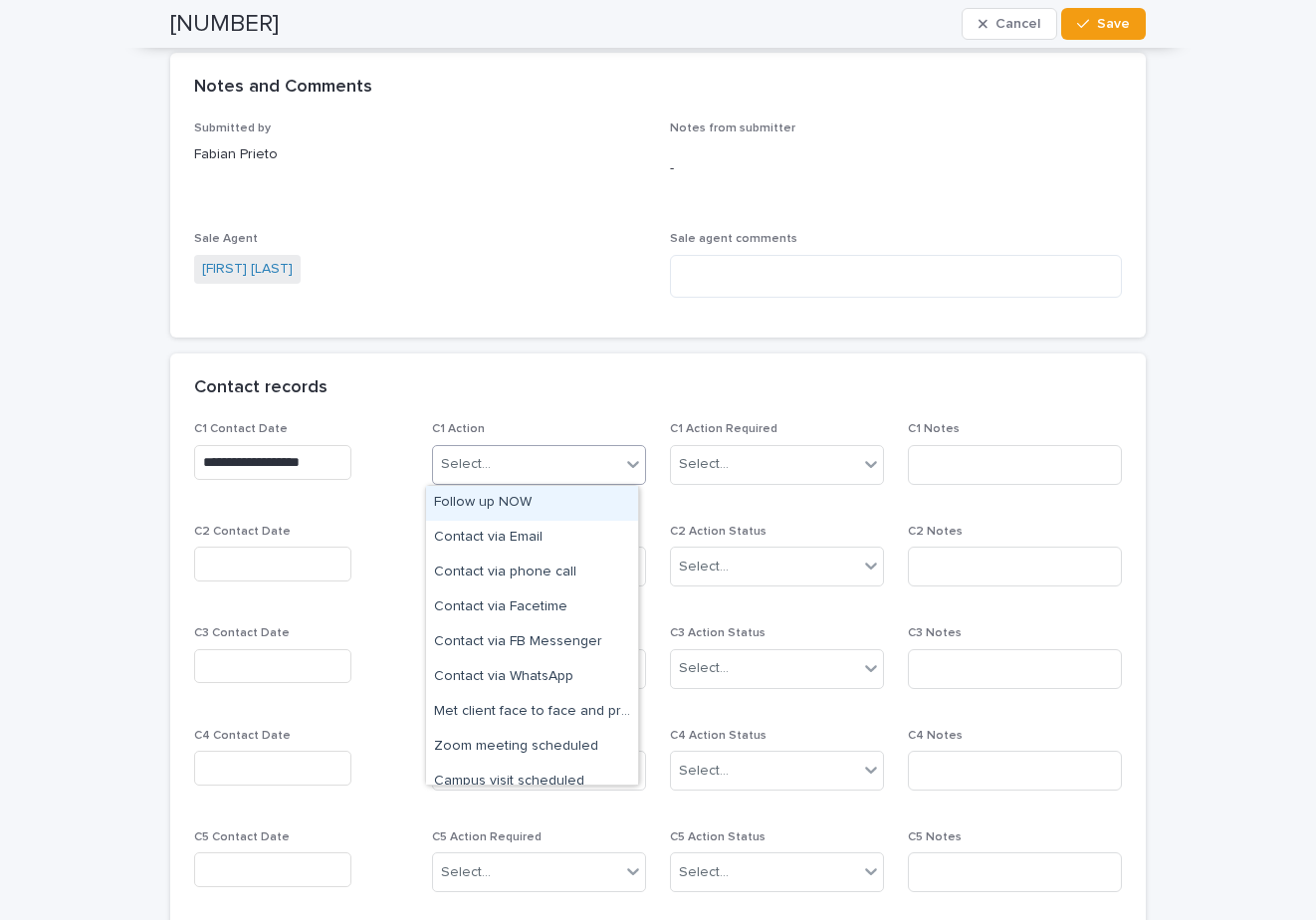 click on "Select..." at bounding box center (466, 464) 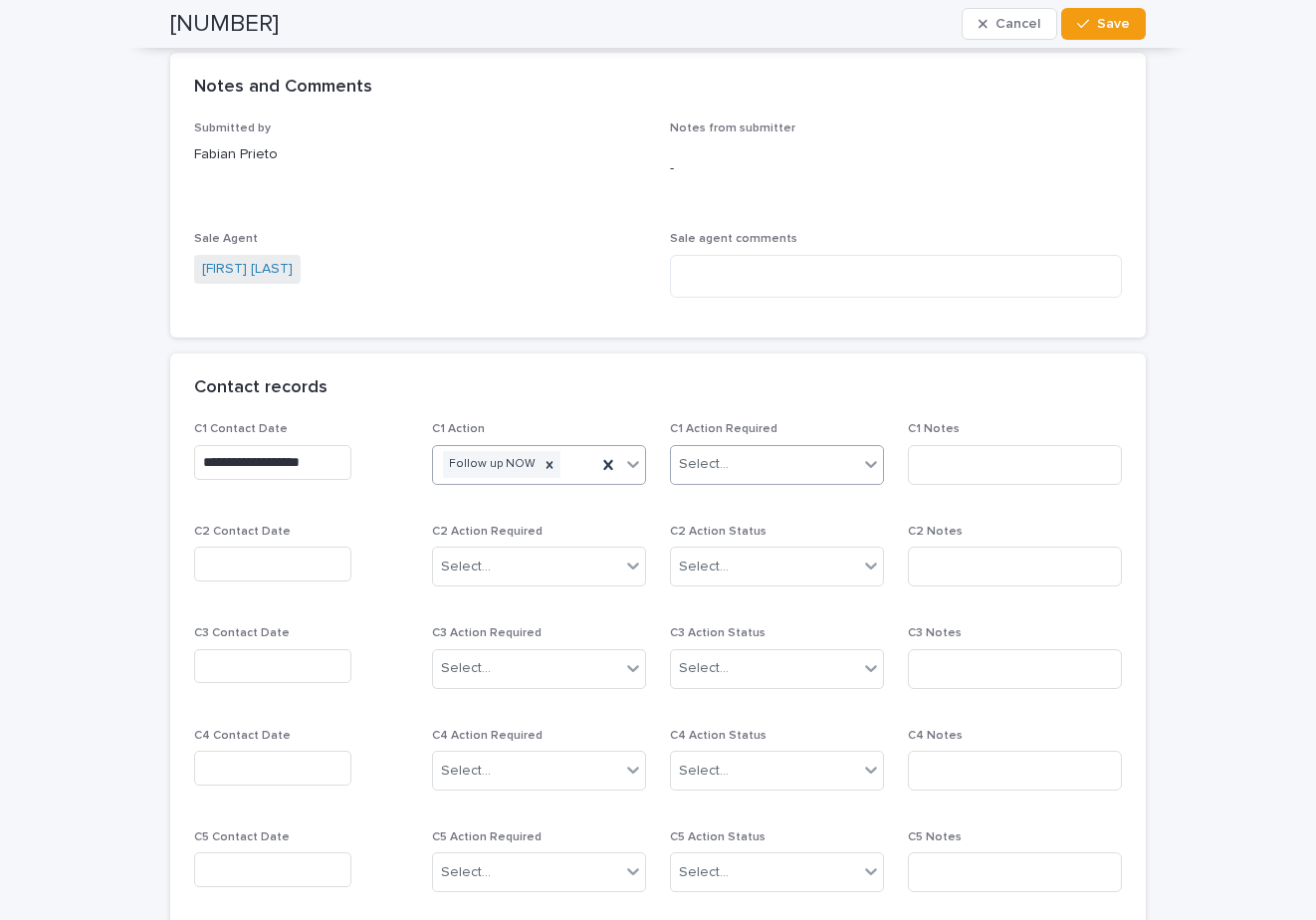 click on "Select..." at bounding box center (704, 464) 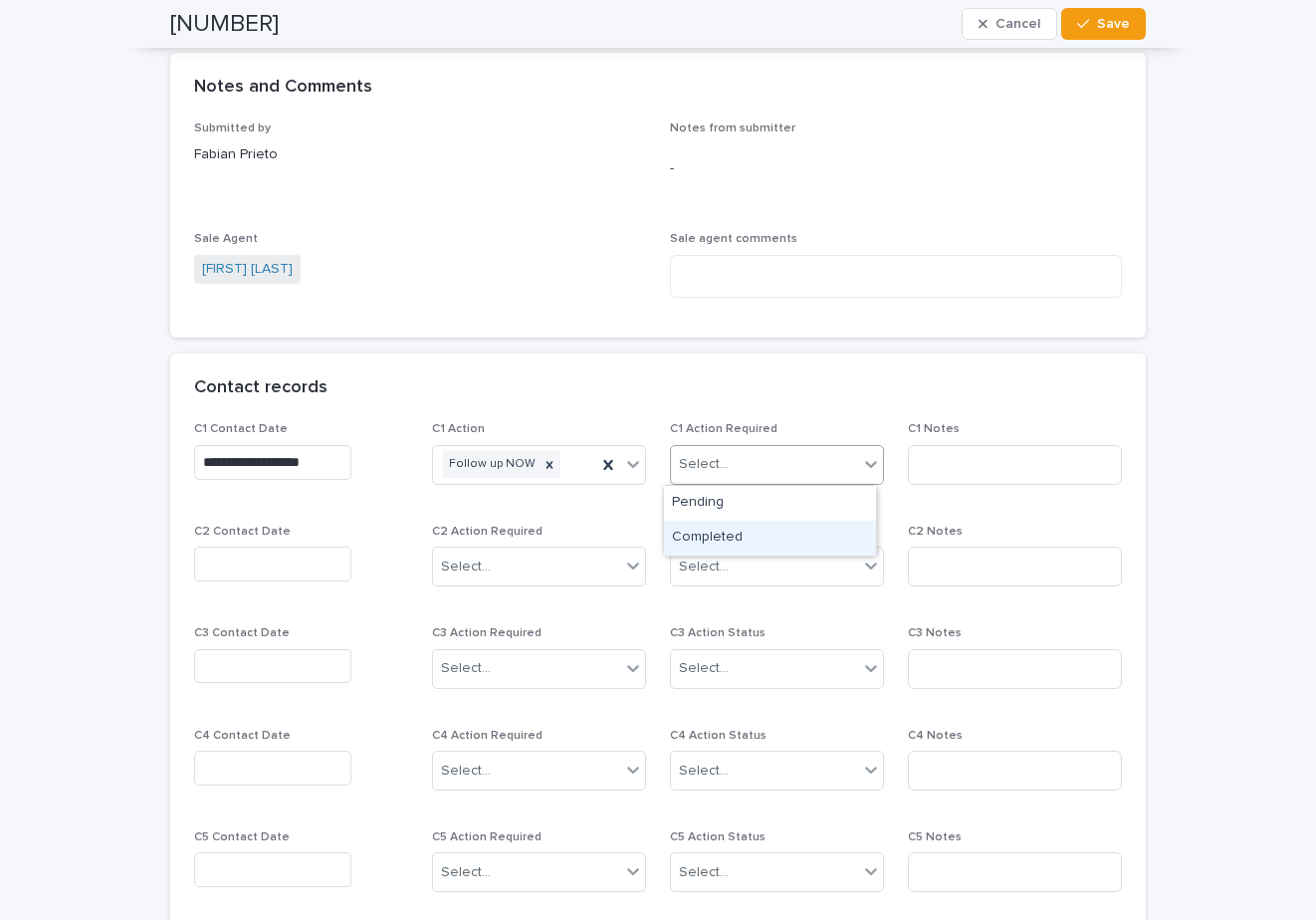 drag, startPoint x: 735, startPoint y: 538, endPoint x: 954, endPoint y: 439, distance: 240.33726 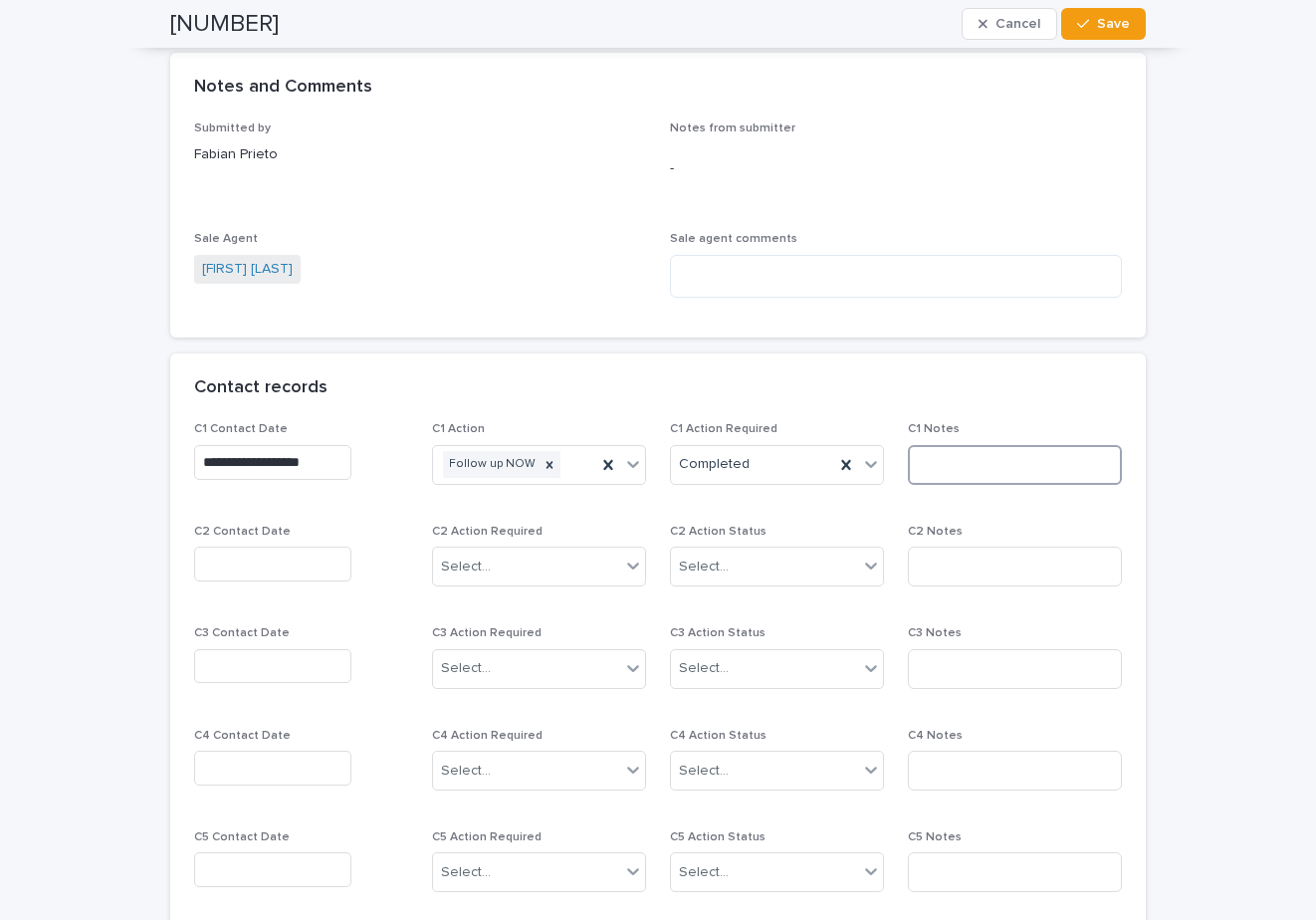 click at bounding box center (1014, 465) 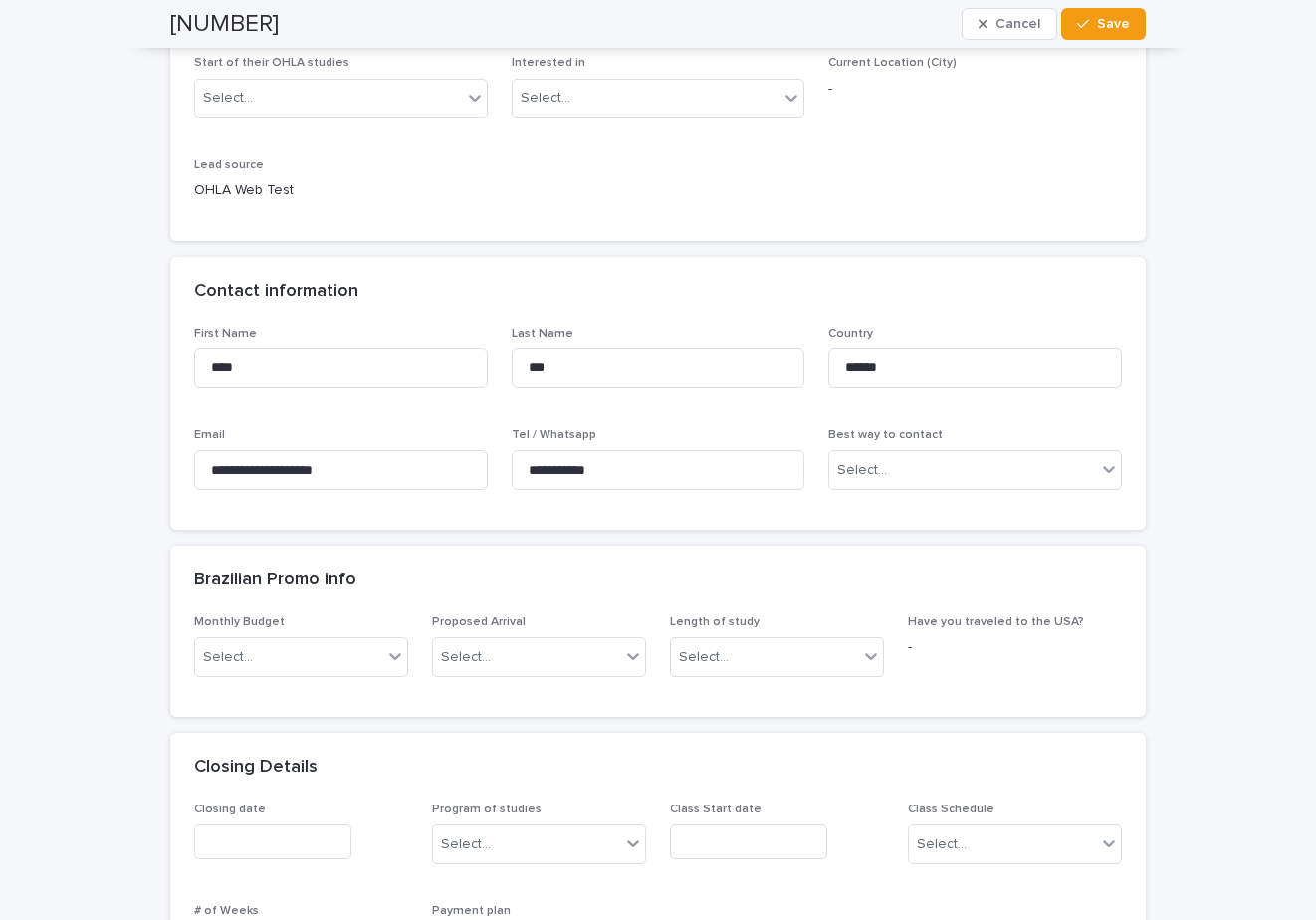 scroll, scrollTop: 597, scrollLeft: 0, axis: vertical 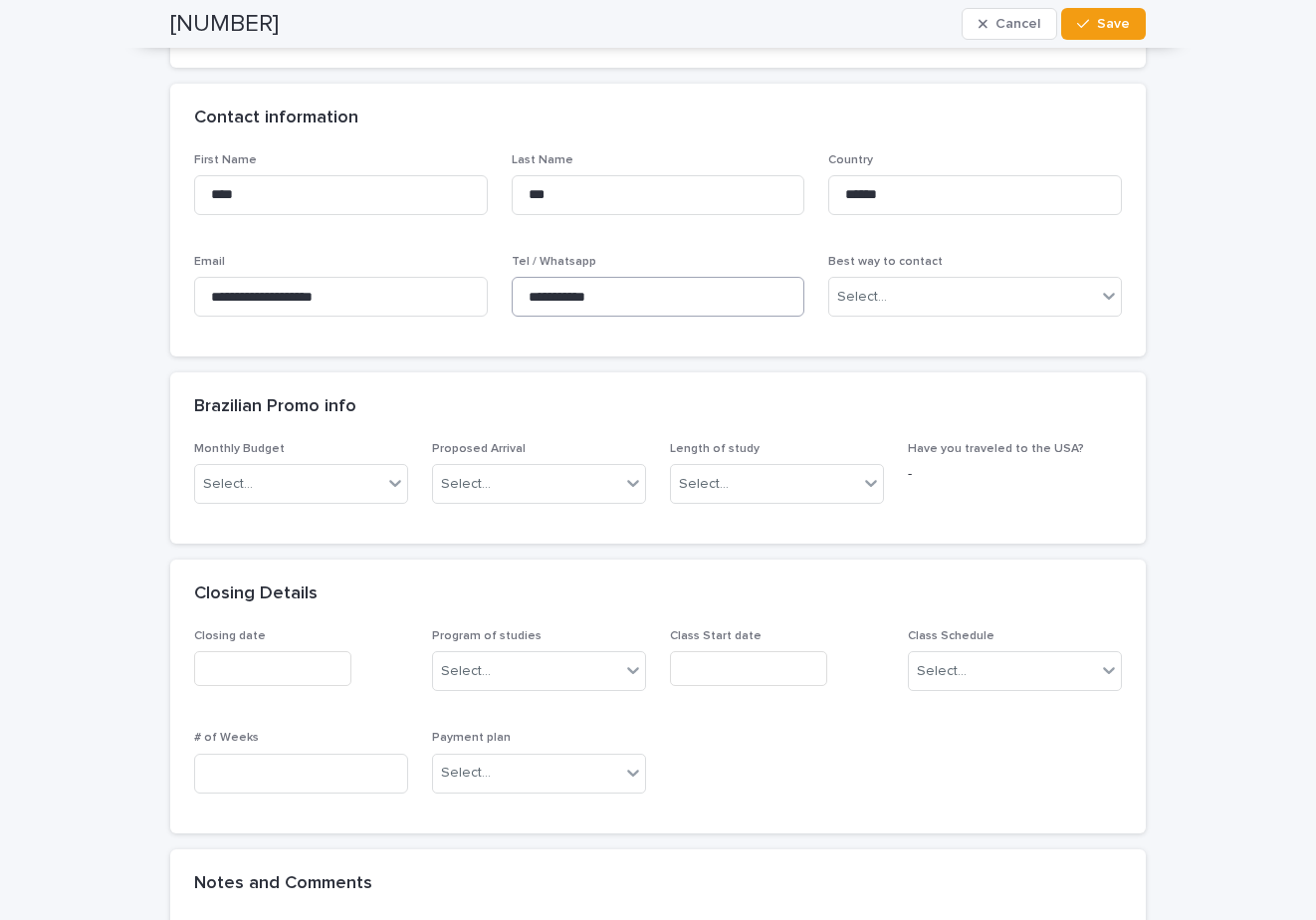 type on "*****" 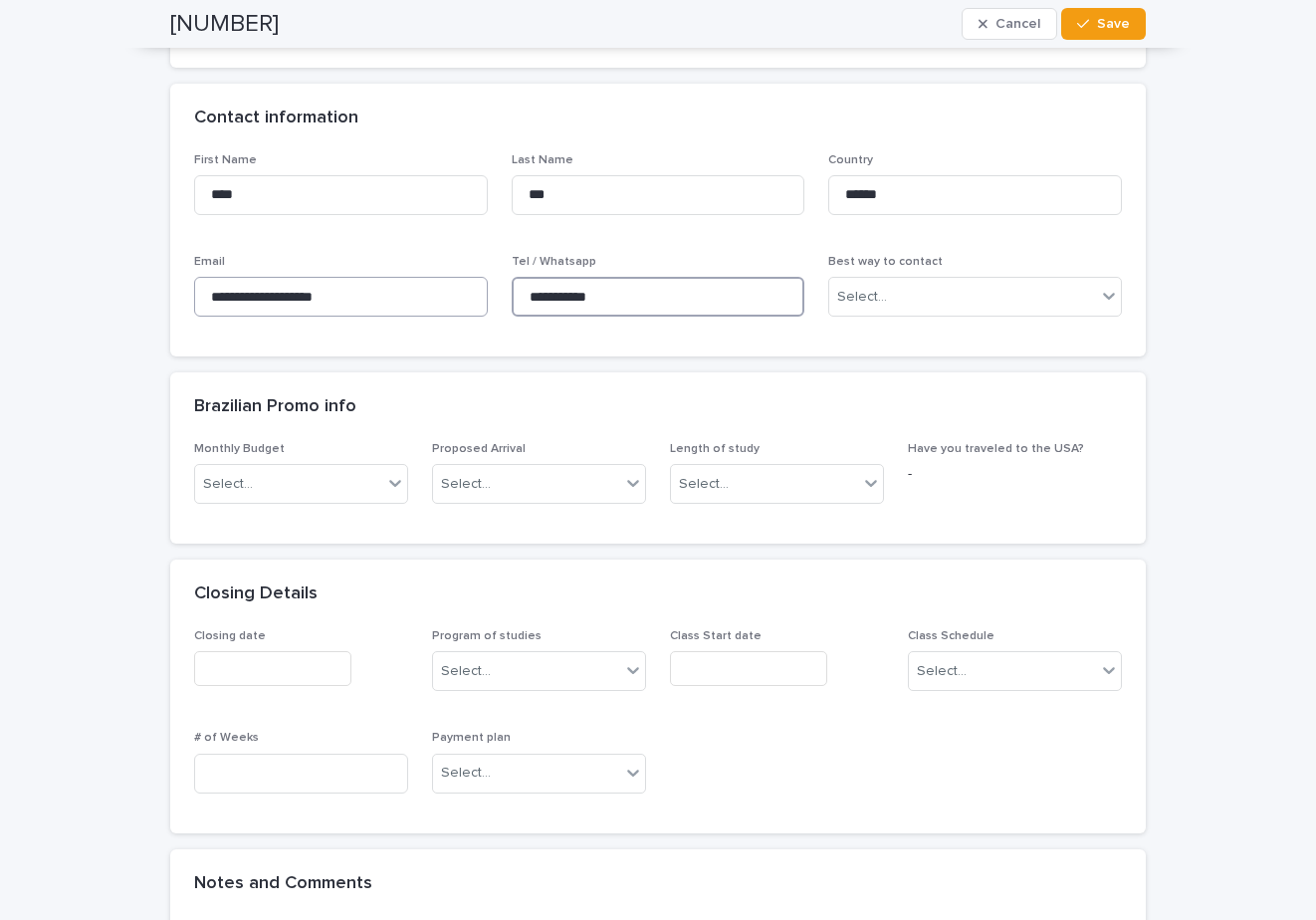 drag, startPoint x: 620, startPoint y: 295, endPoint x: 476, endPoint y: 284, distance: 144.41953 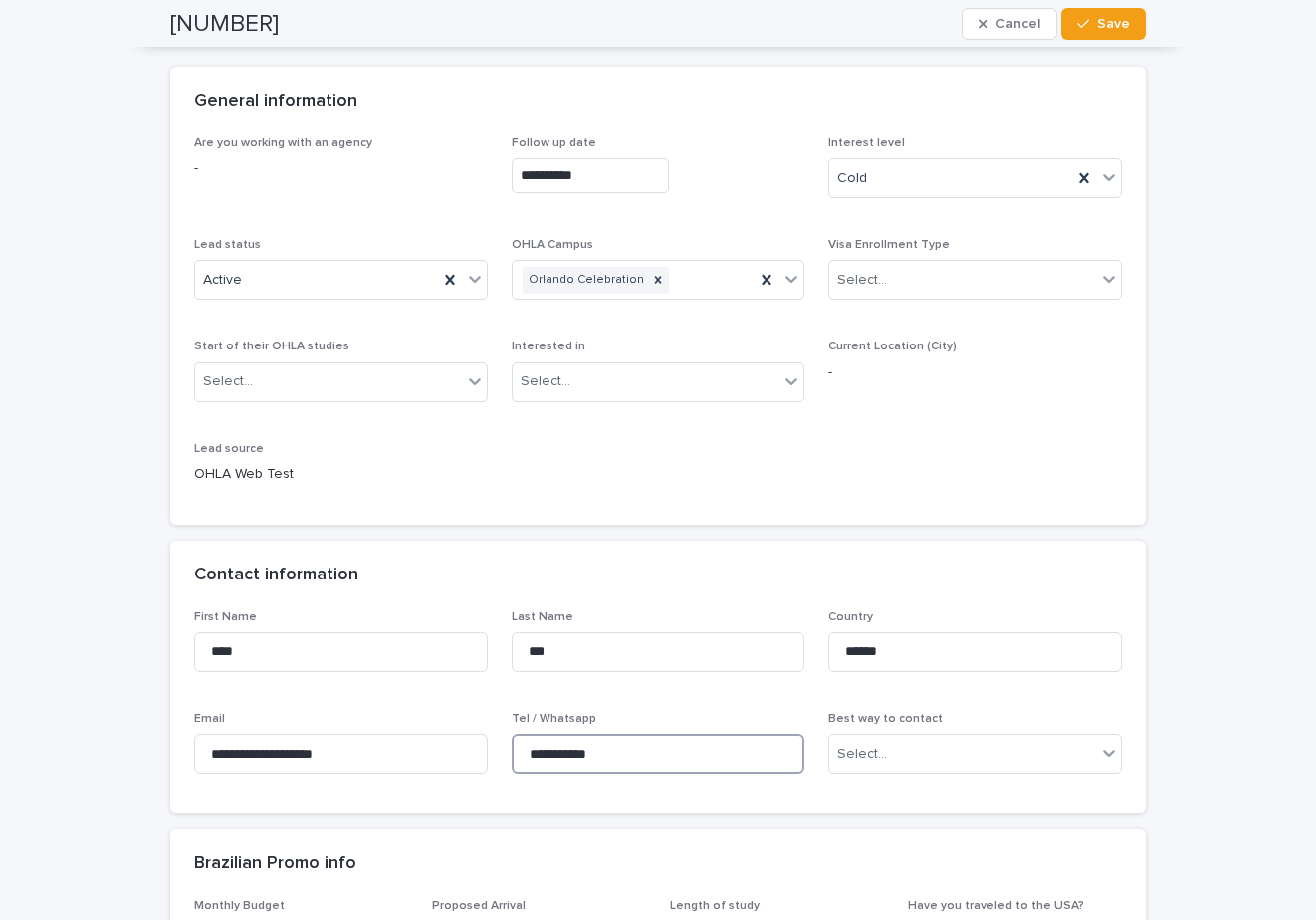 scroll, scrollTop: 0, scrollLeft: 0, axis: both 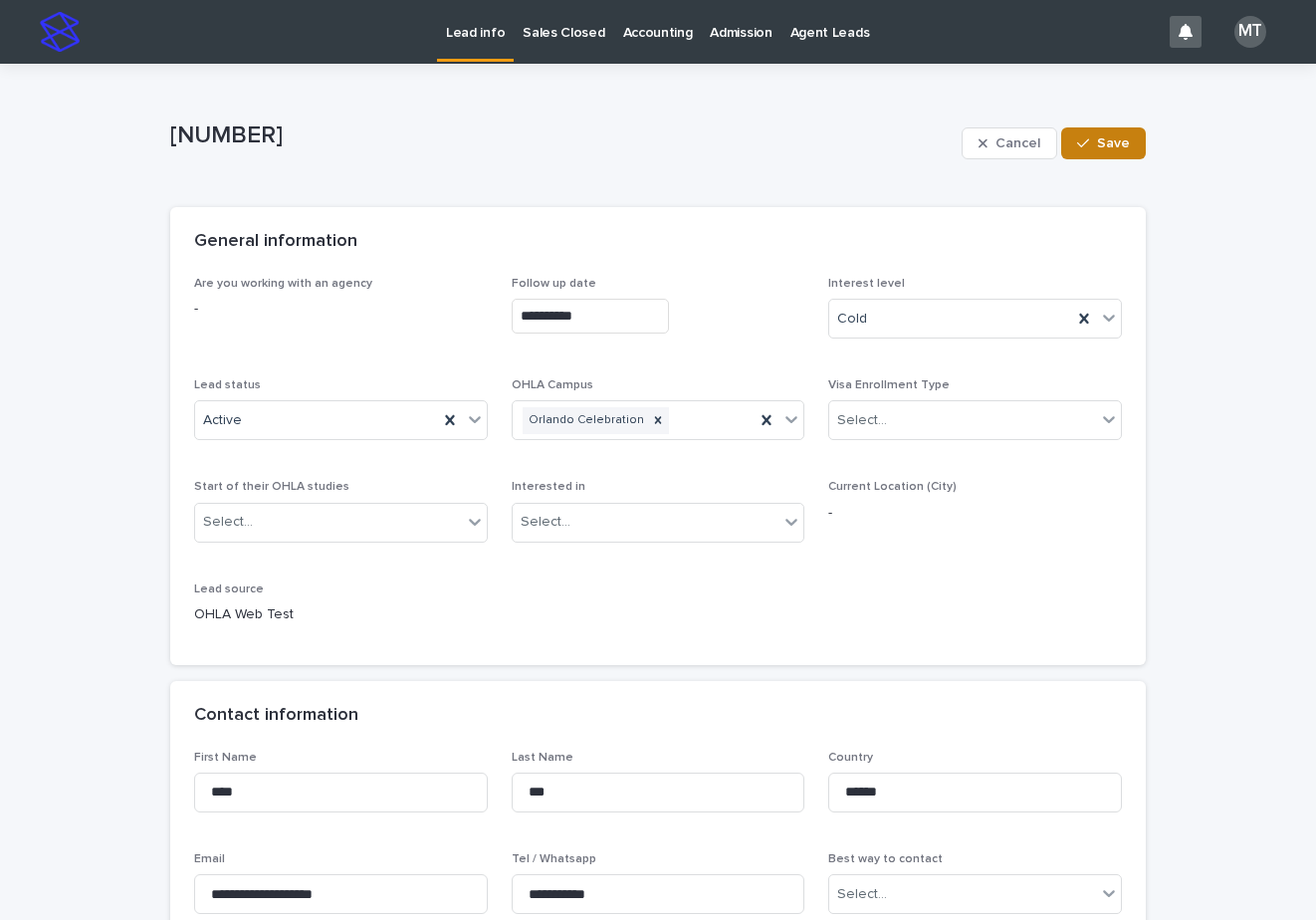 click on "Save" at bounding box center [1113, 143] 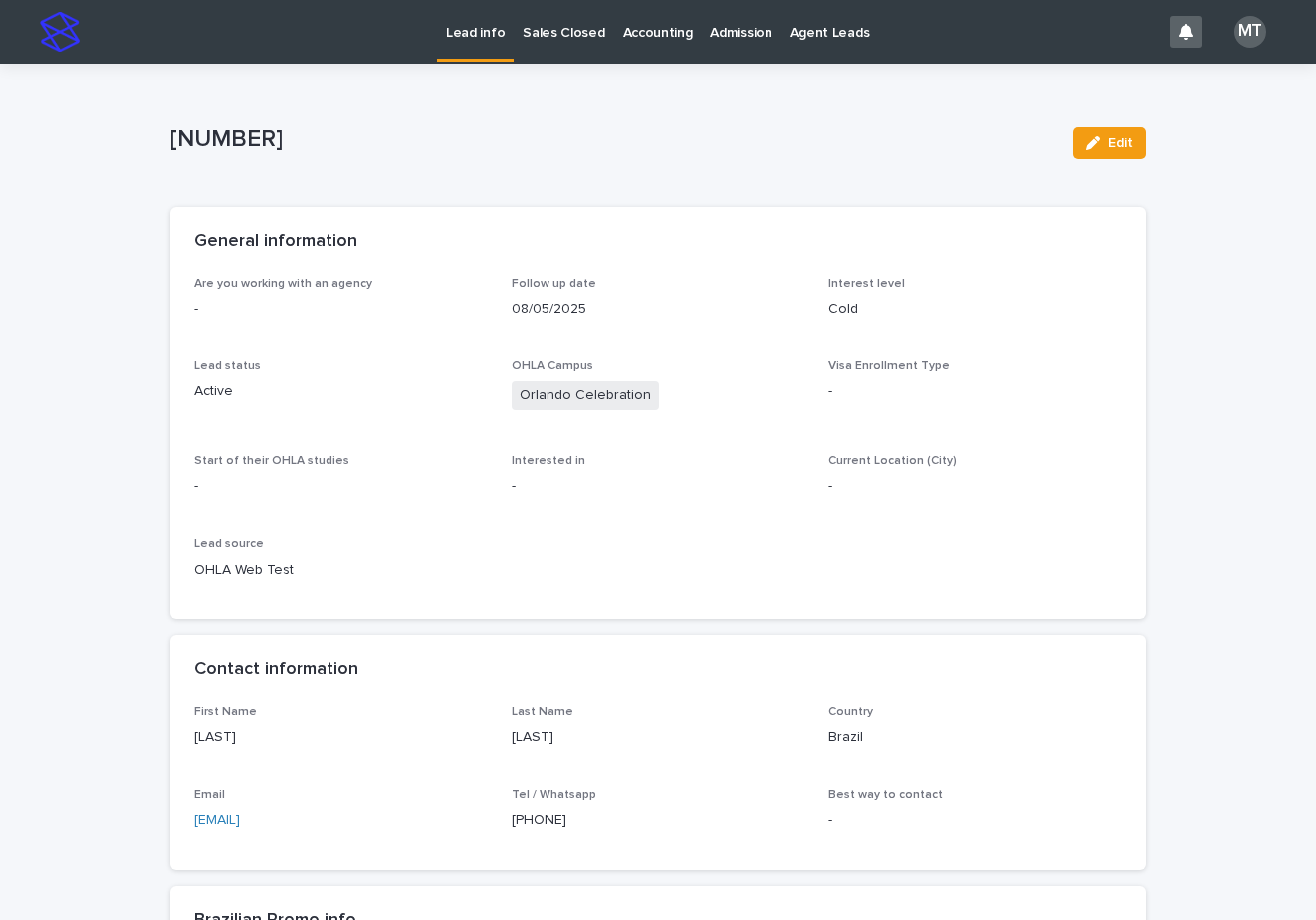 click on "Lead info" at bounding box center (475, 21) 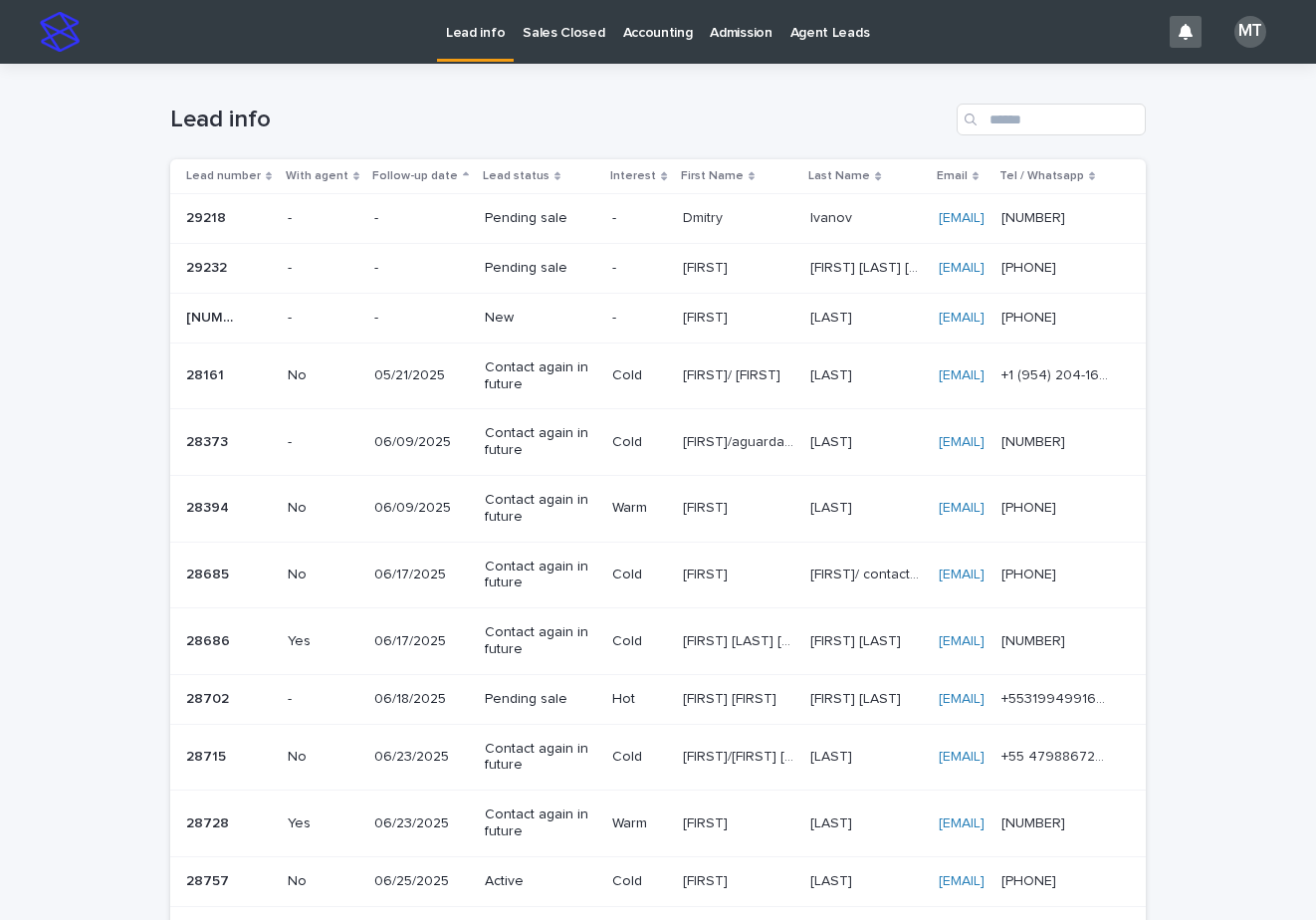 click on "Isadora" at bounding box center [707, 316] 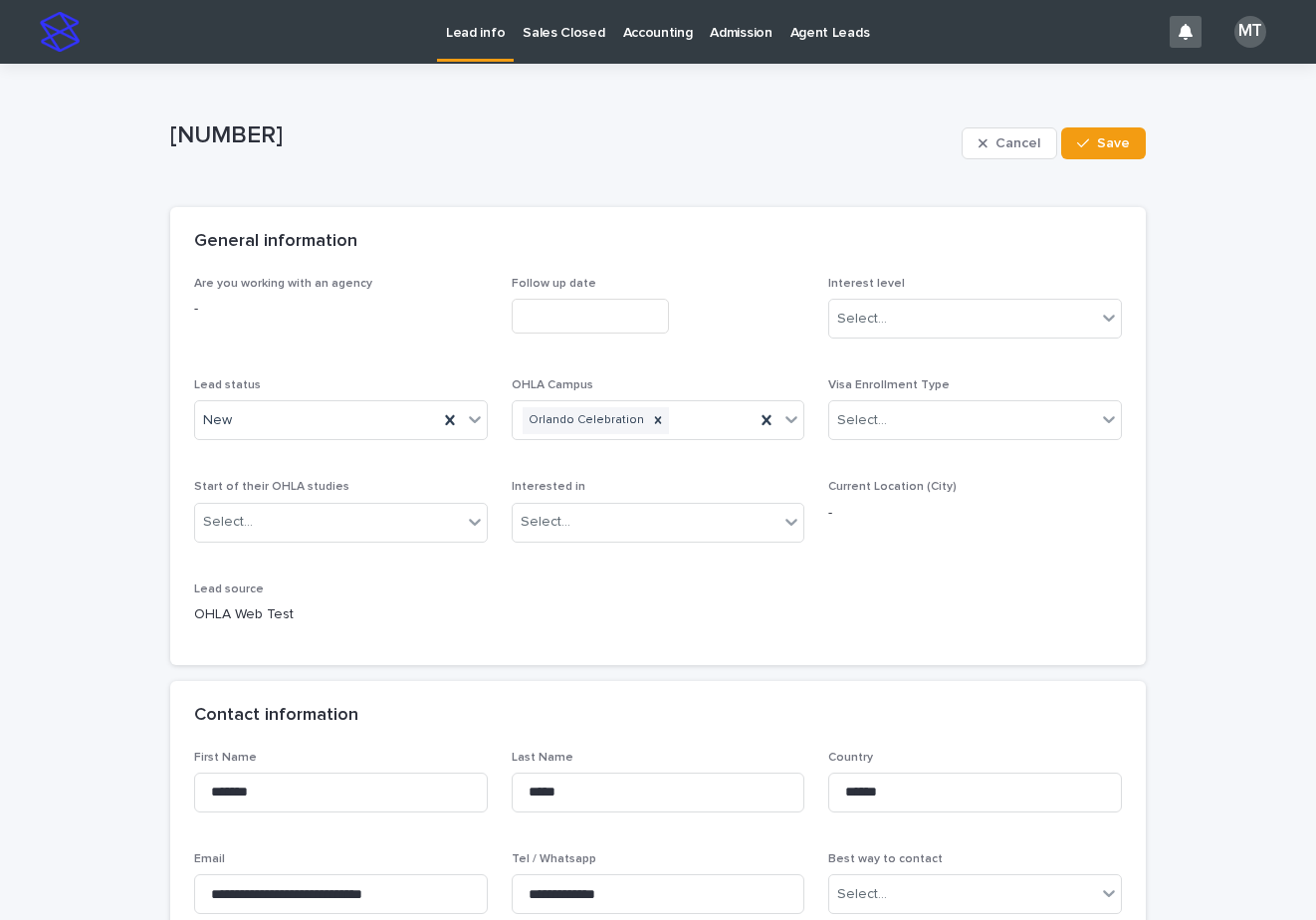 click at bounding box center (590, 316) 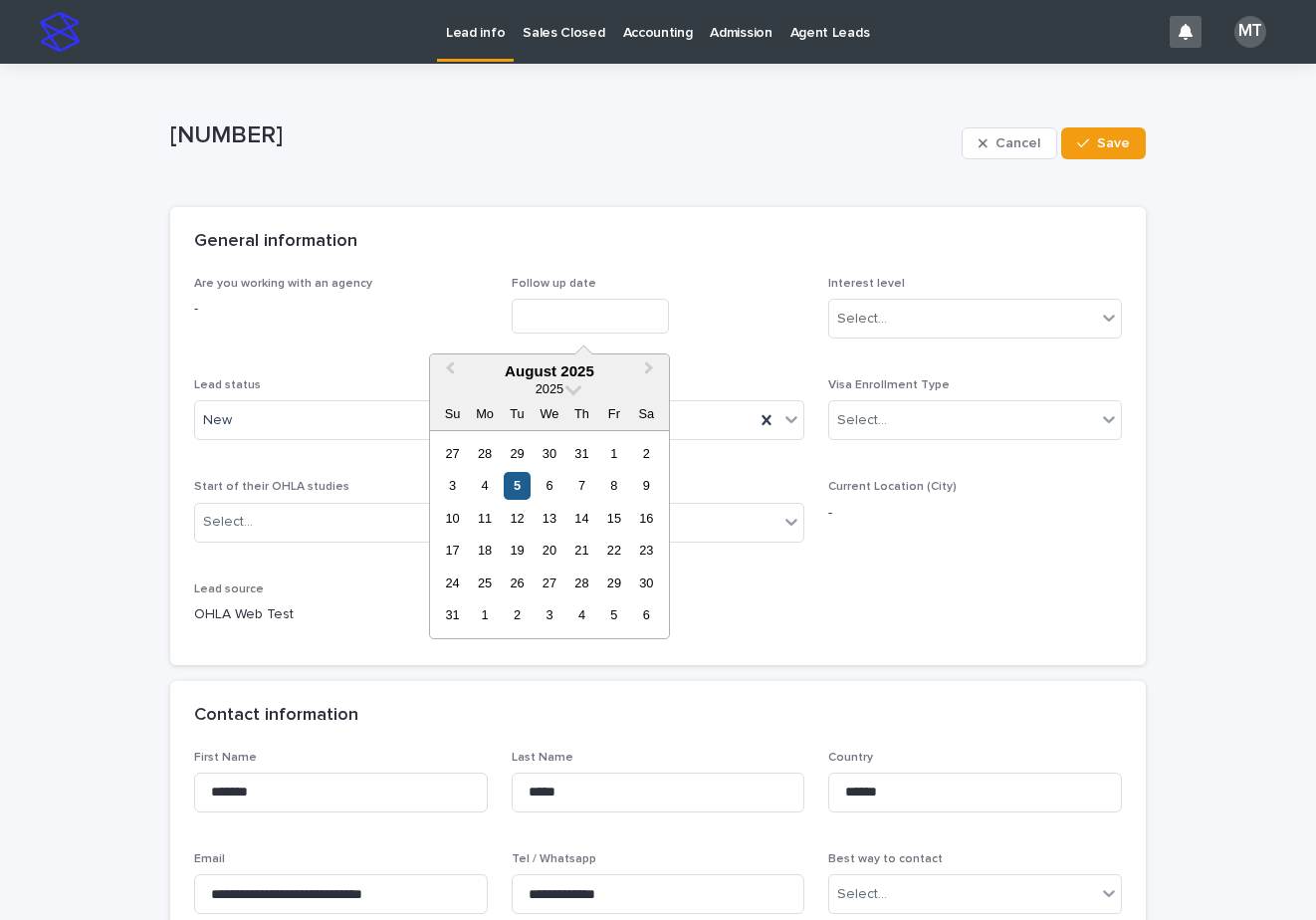 click on "5" at bounding box center [517, 485] 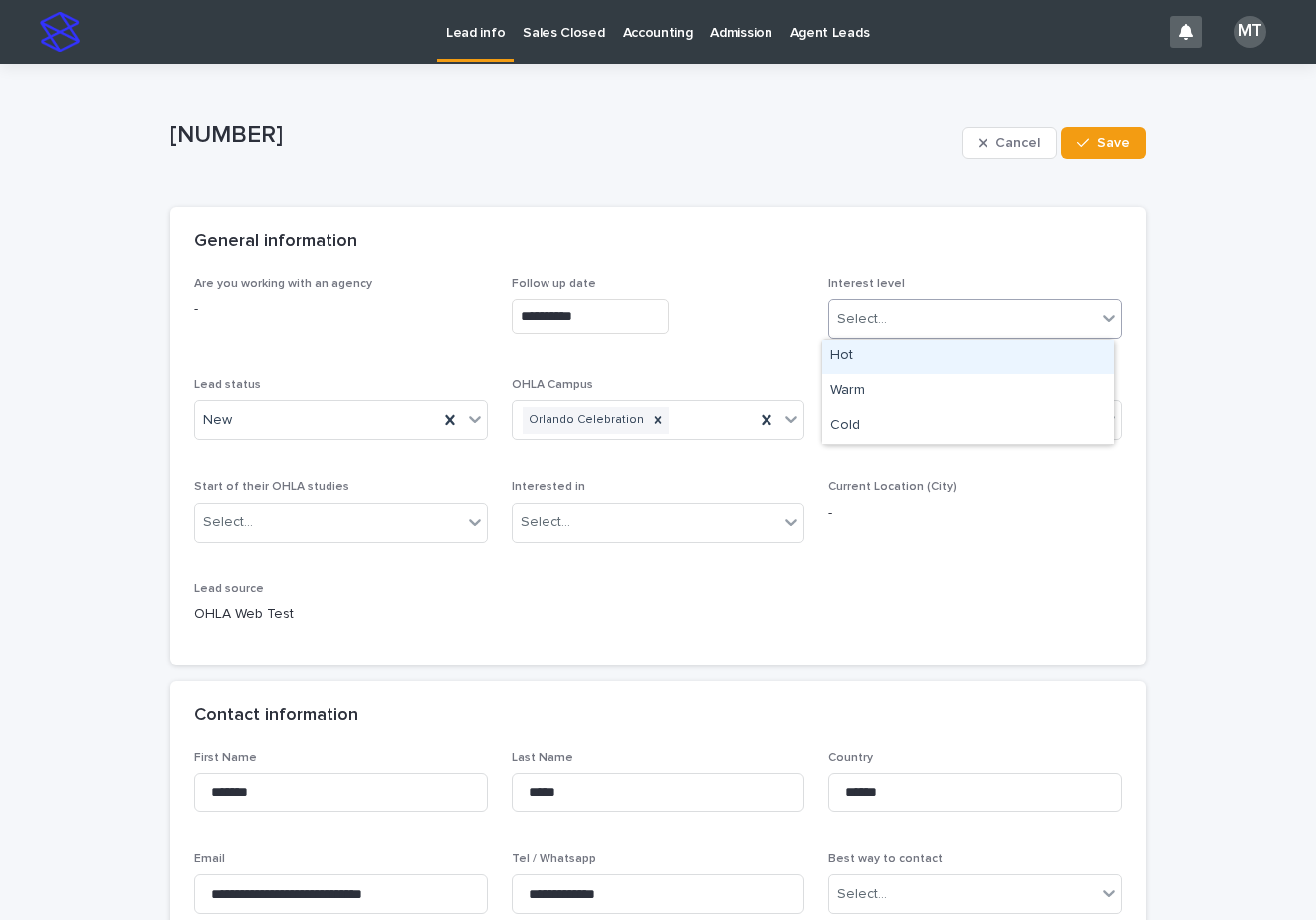 click on "Select..." at bounding box center (862, 319) 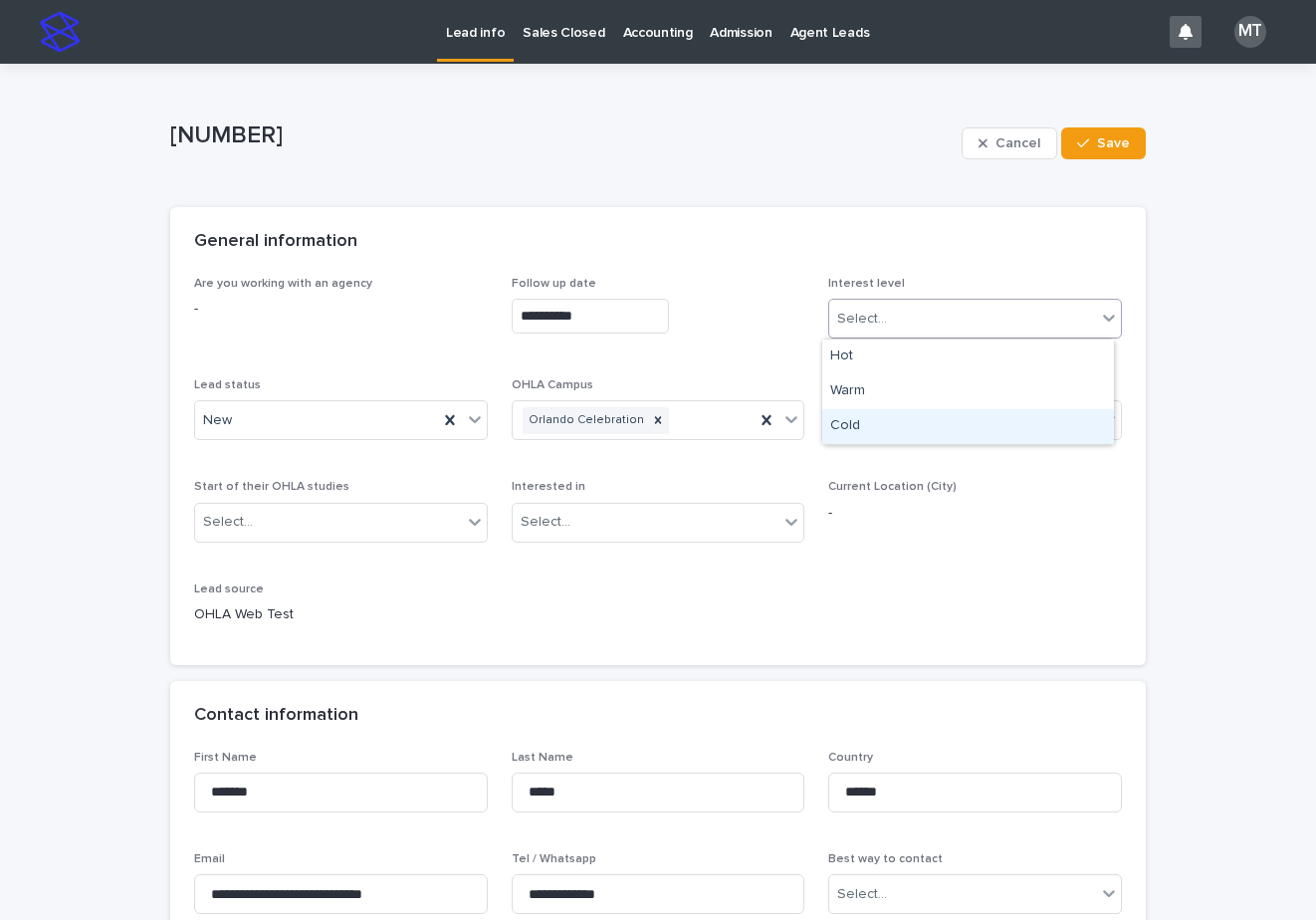 click on "Cold" at bounding box center [968, 426] 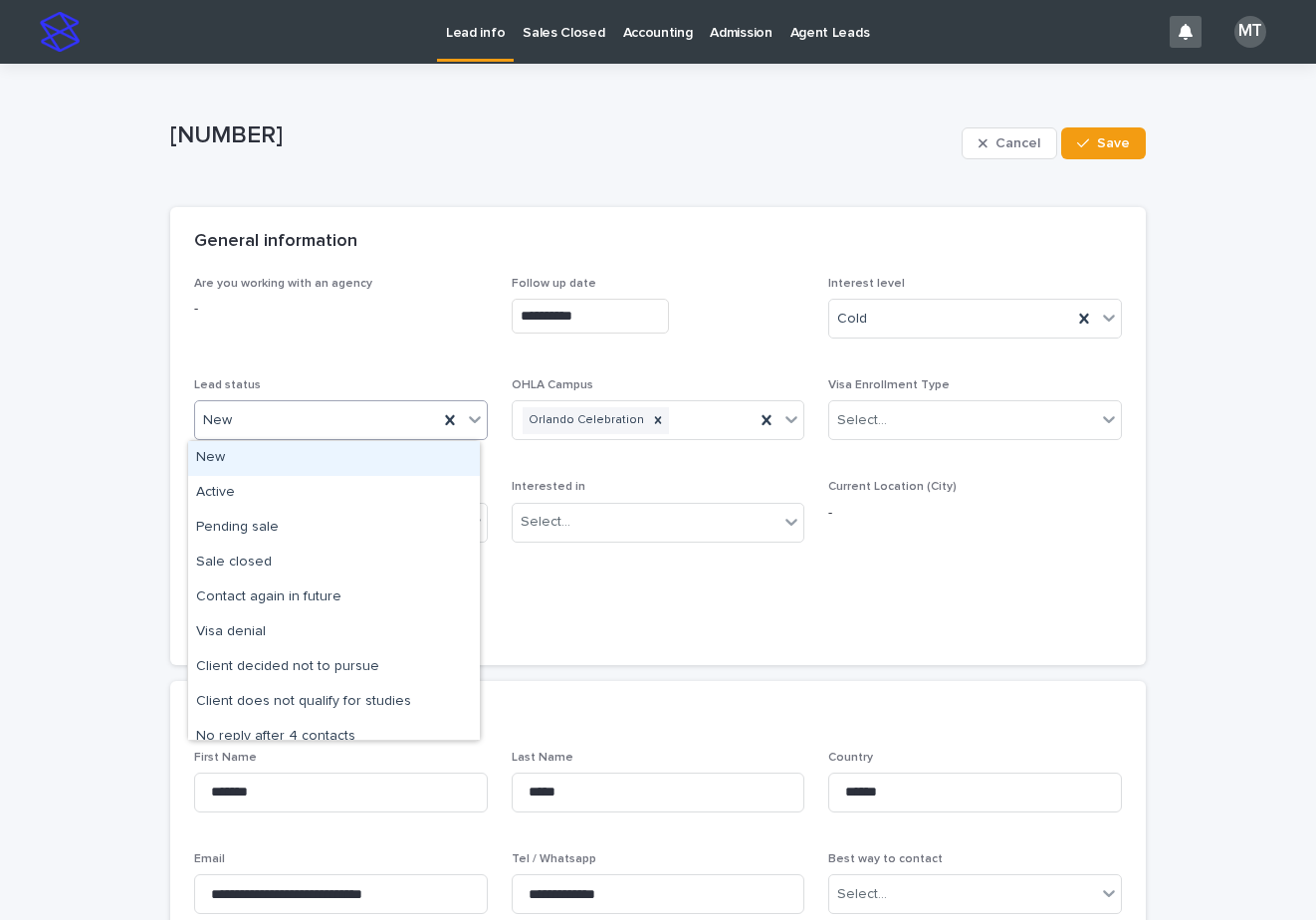 click on "New" at bounding box center [317, 420] 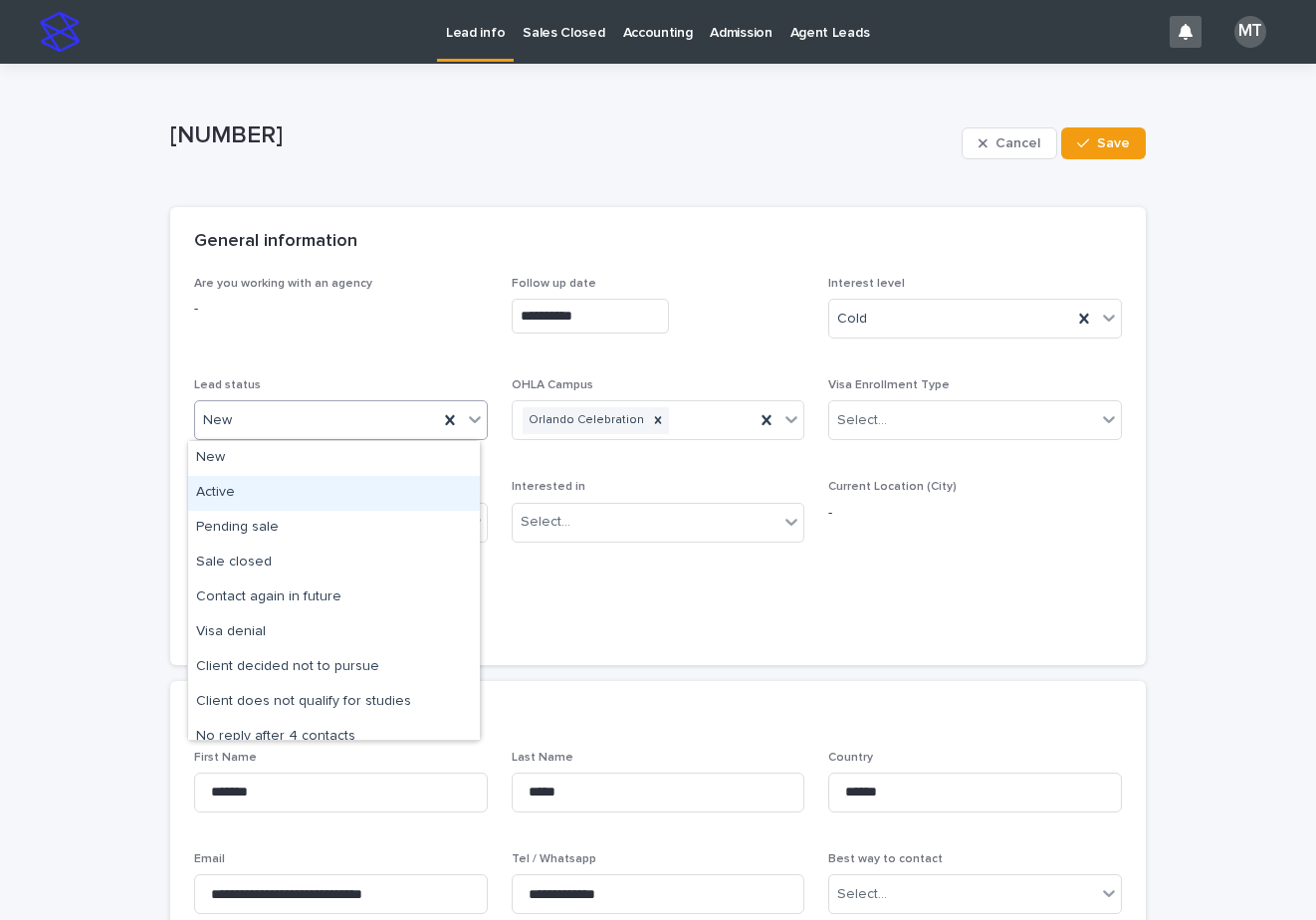click on "Active" at bounding box center (333, 493) 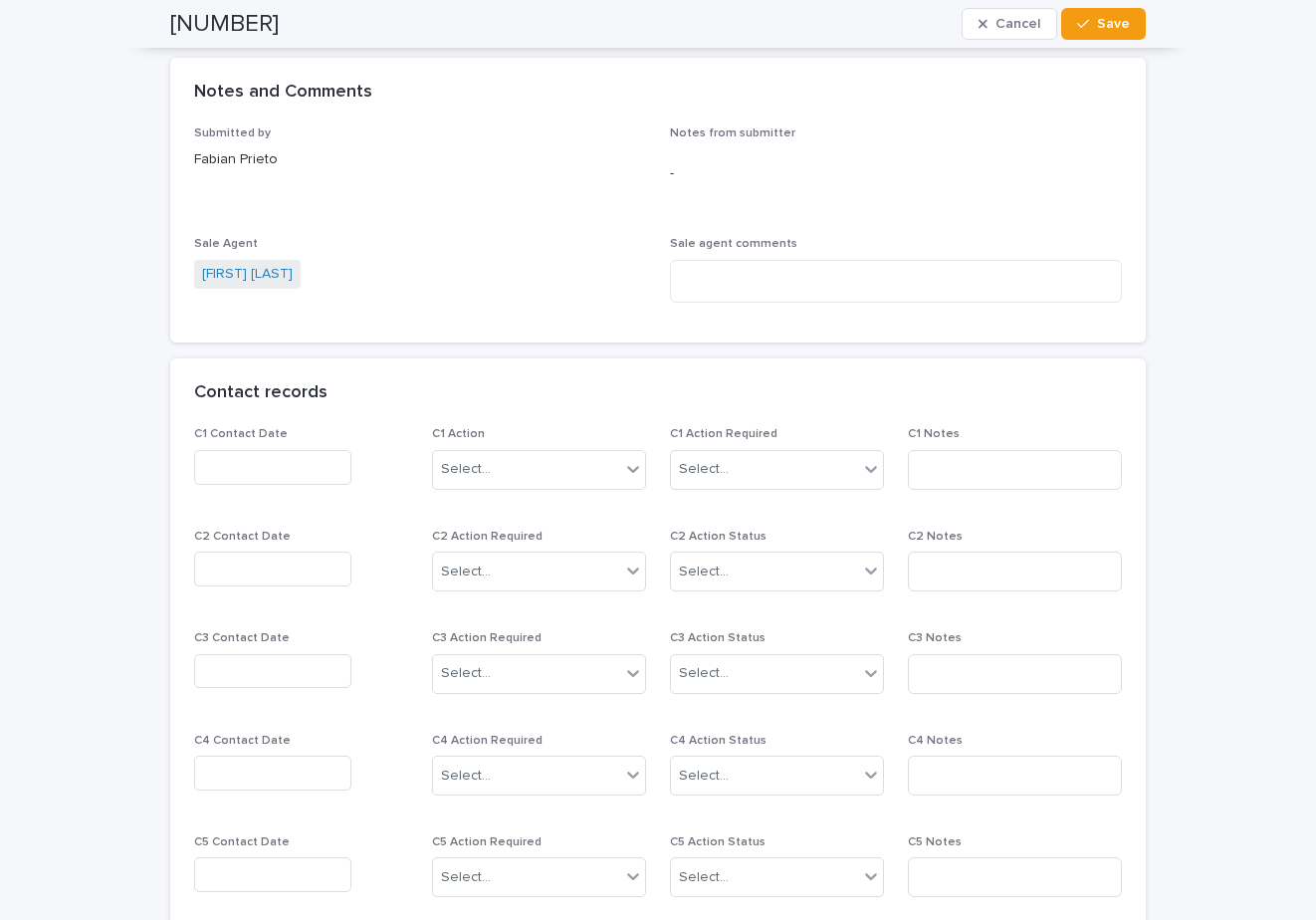 scroll, scrollTop: 1394, scrollLeft: 0, axis: vertical 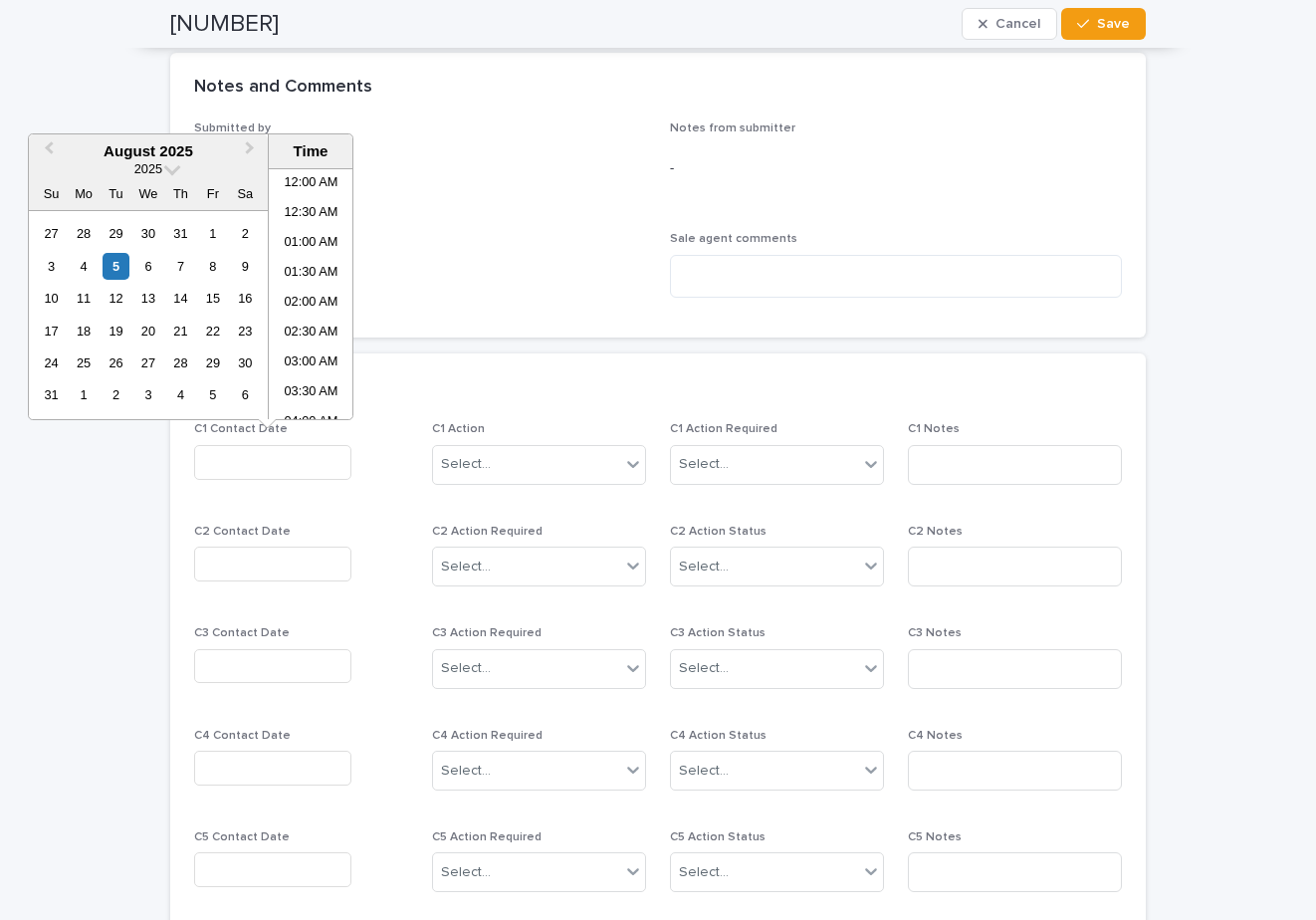 click at bounding box center [273, 462] 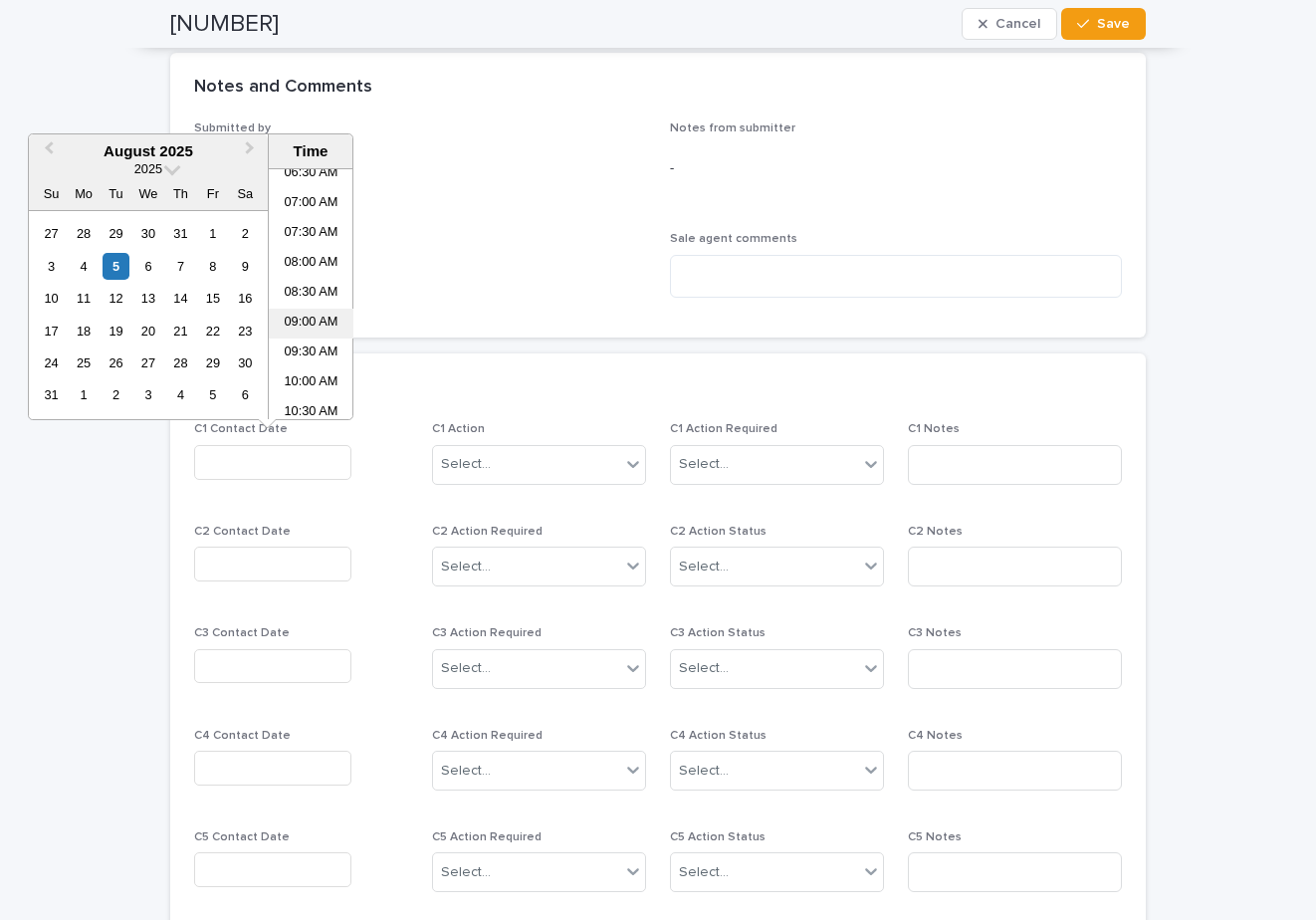 click on "09:00 AM" at bounding box center (311, 324) 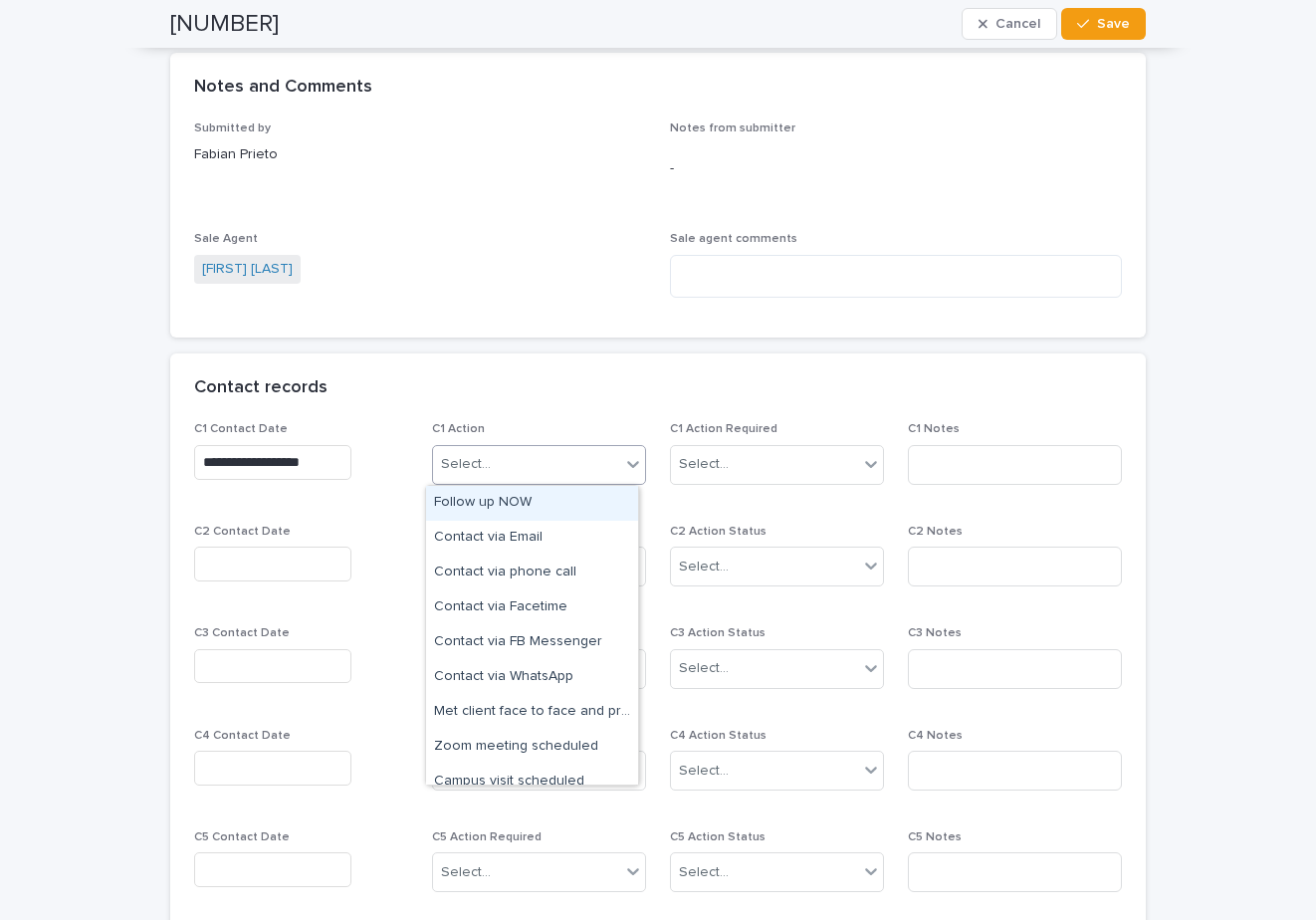 click on "Select..." at bounding box center (527, 464) 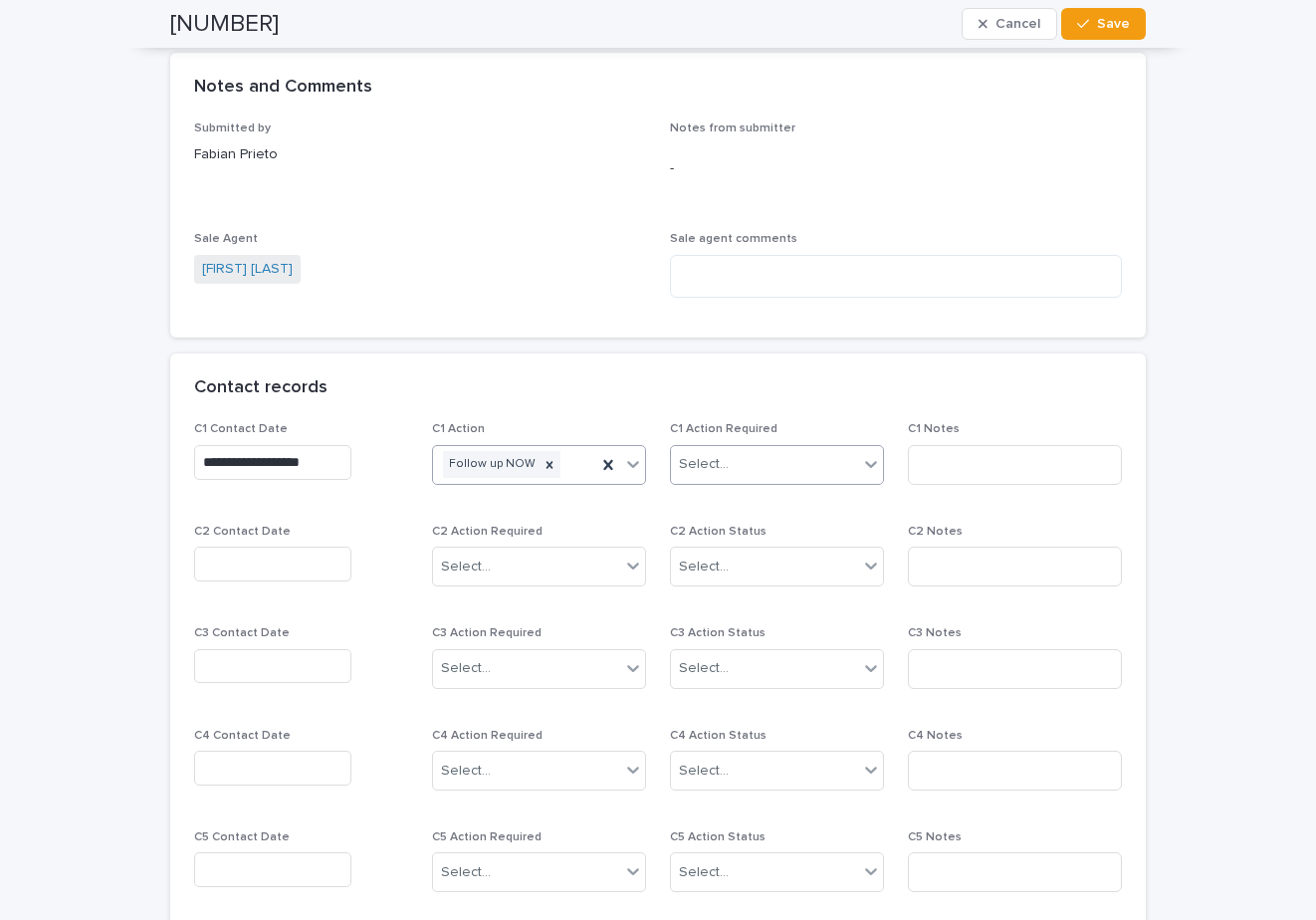 click on "Select..." at bounding box center [704, 464] 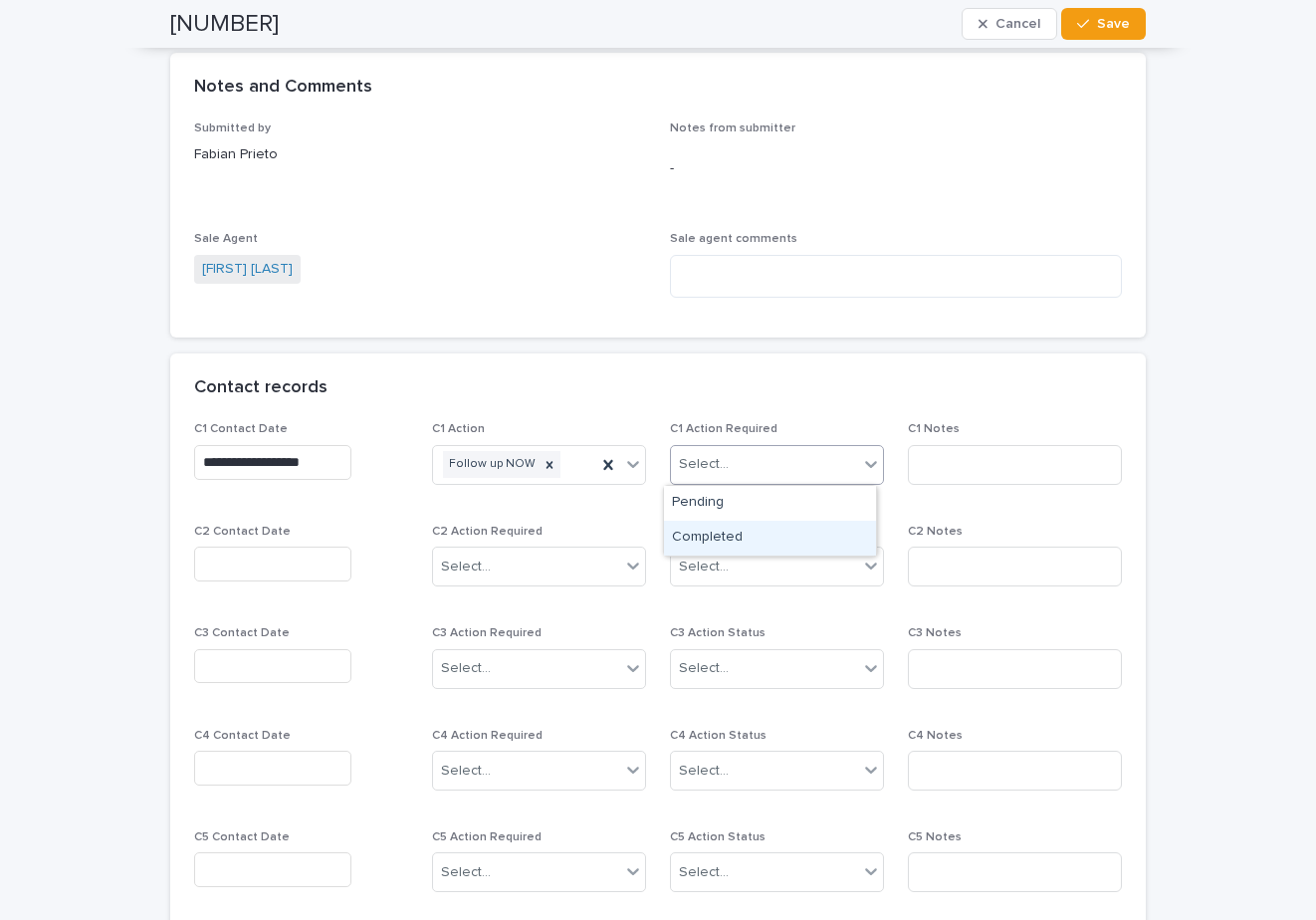 click on "Completed" at bounding box center [769, 538] 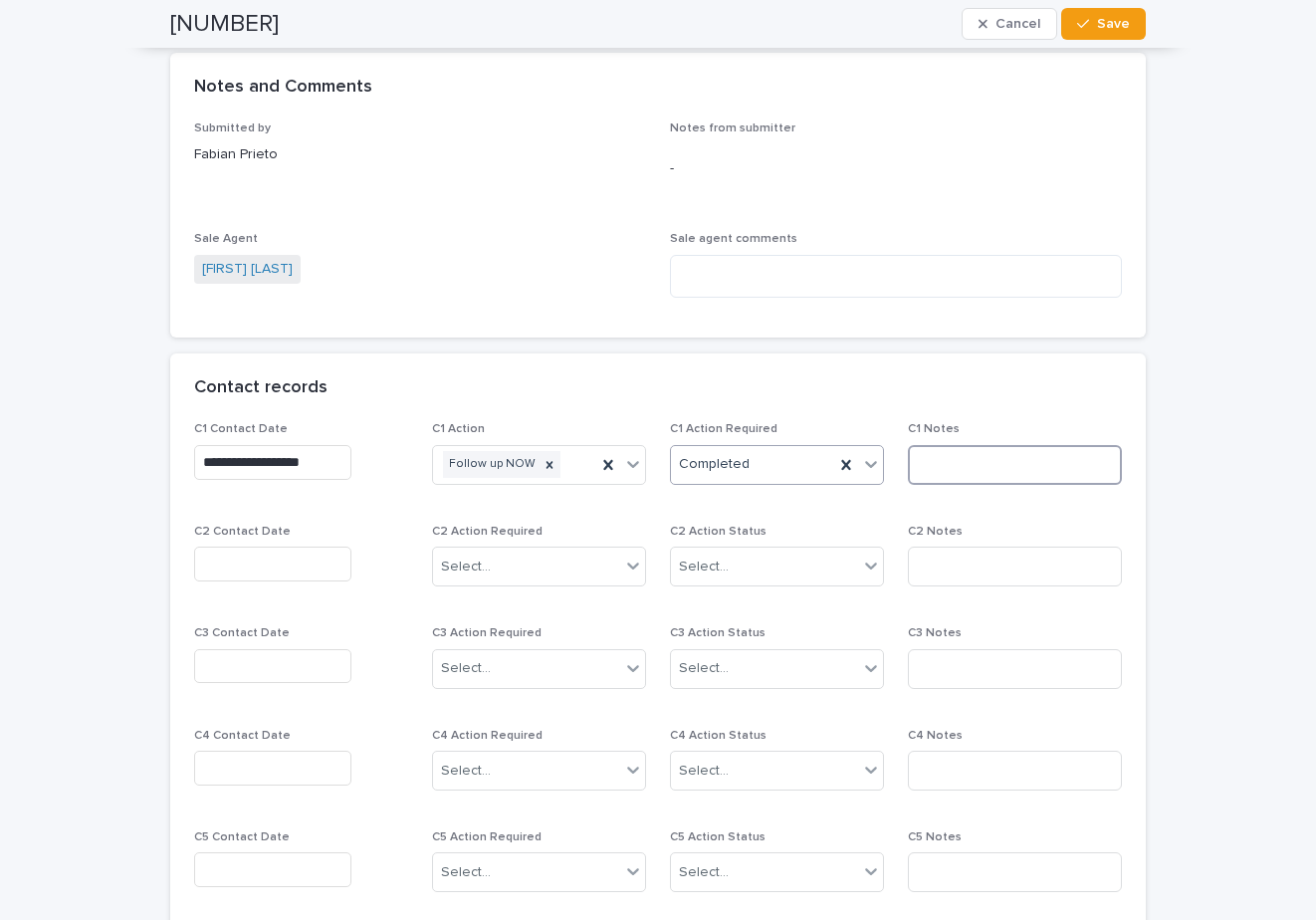 click at bounding box center [1014, 465] 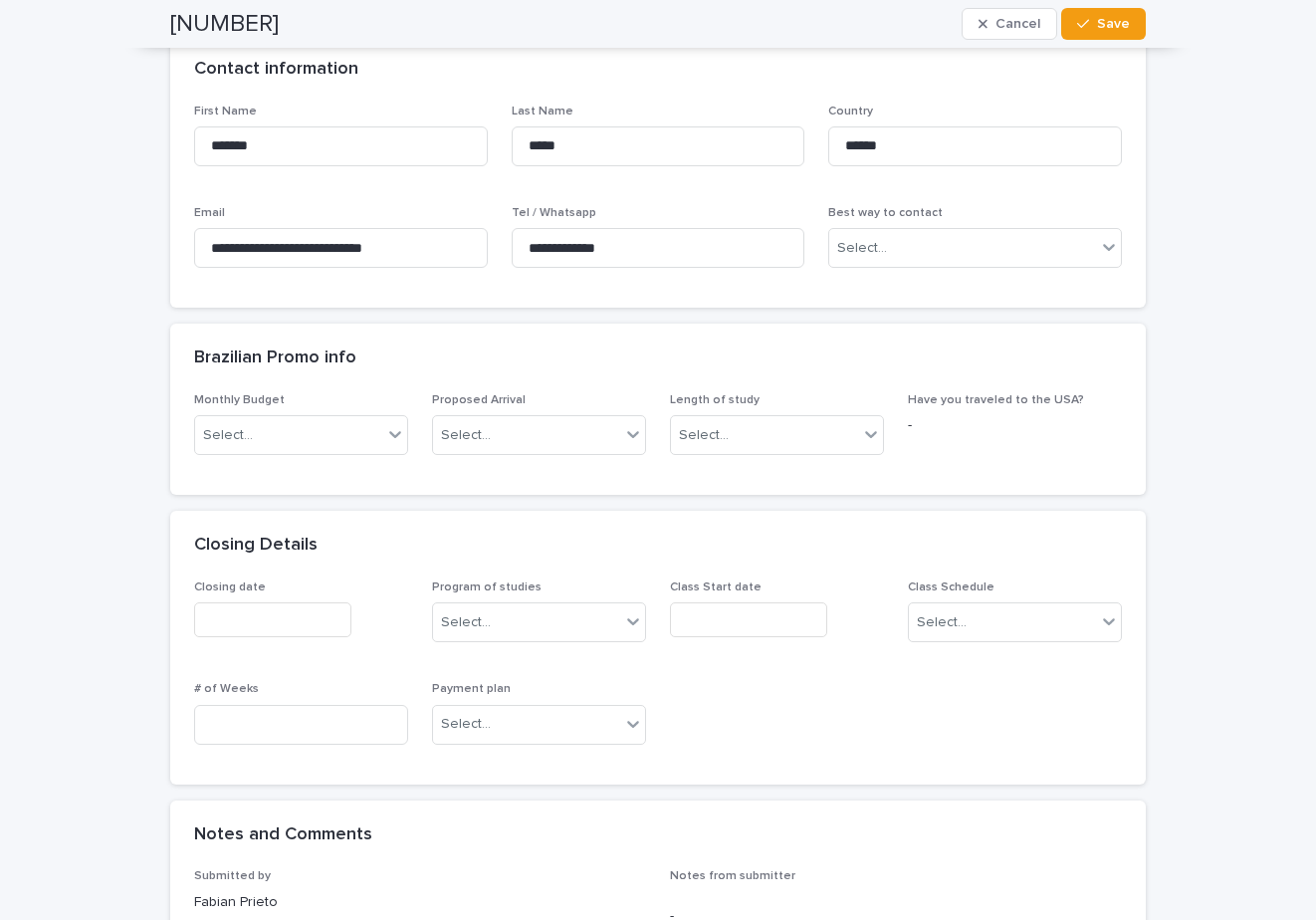 scroll, scrollTop: 597, scrollLeft: 0, axis: vertical 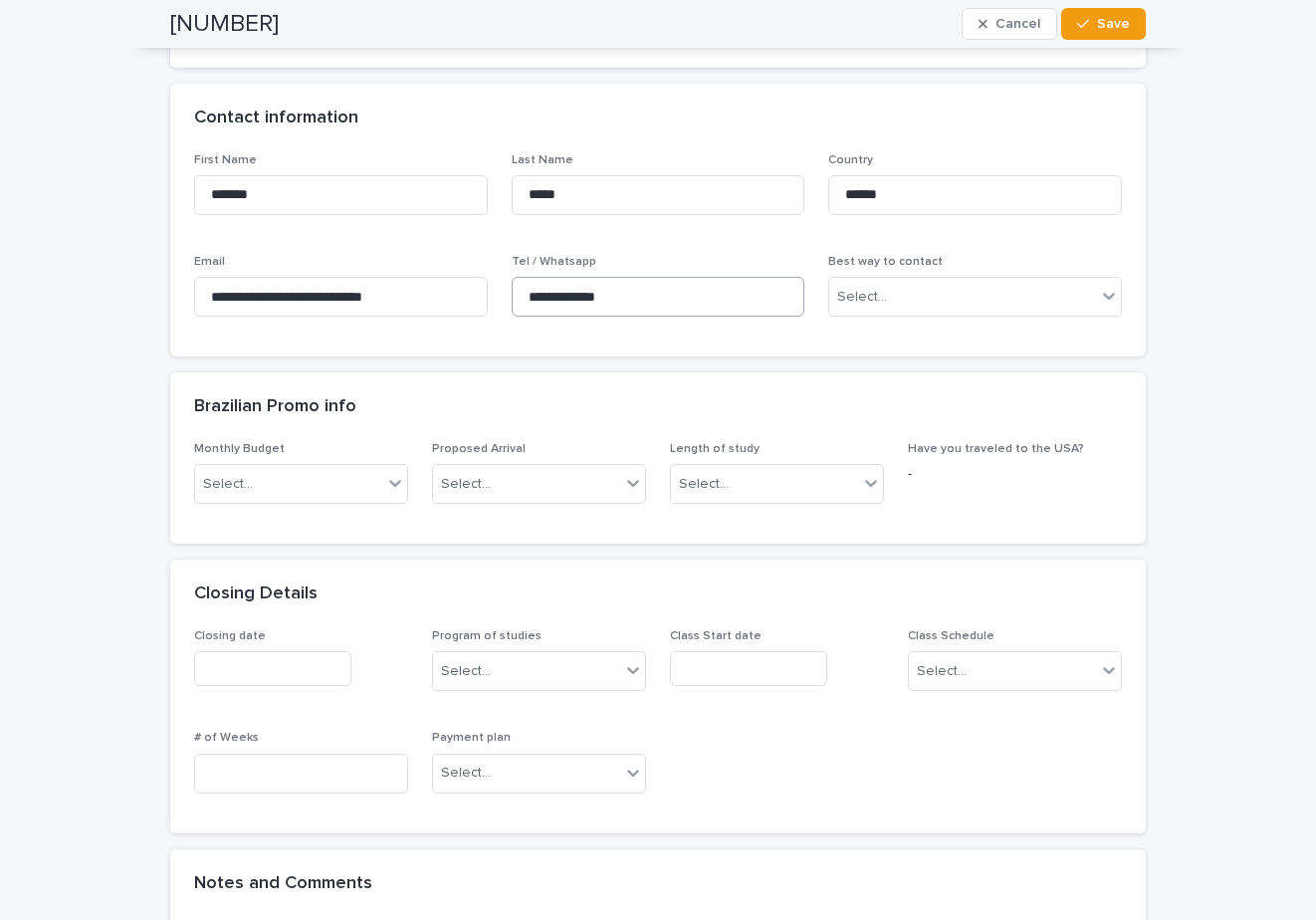 type on "*****" 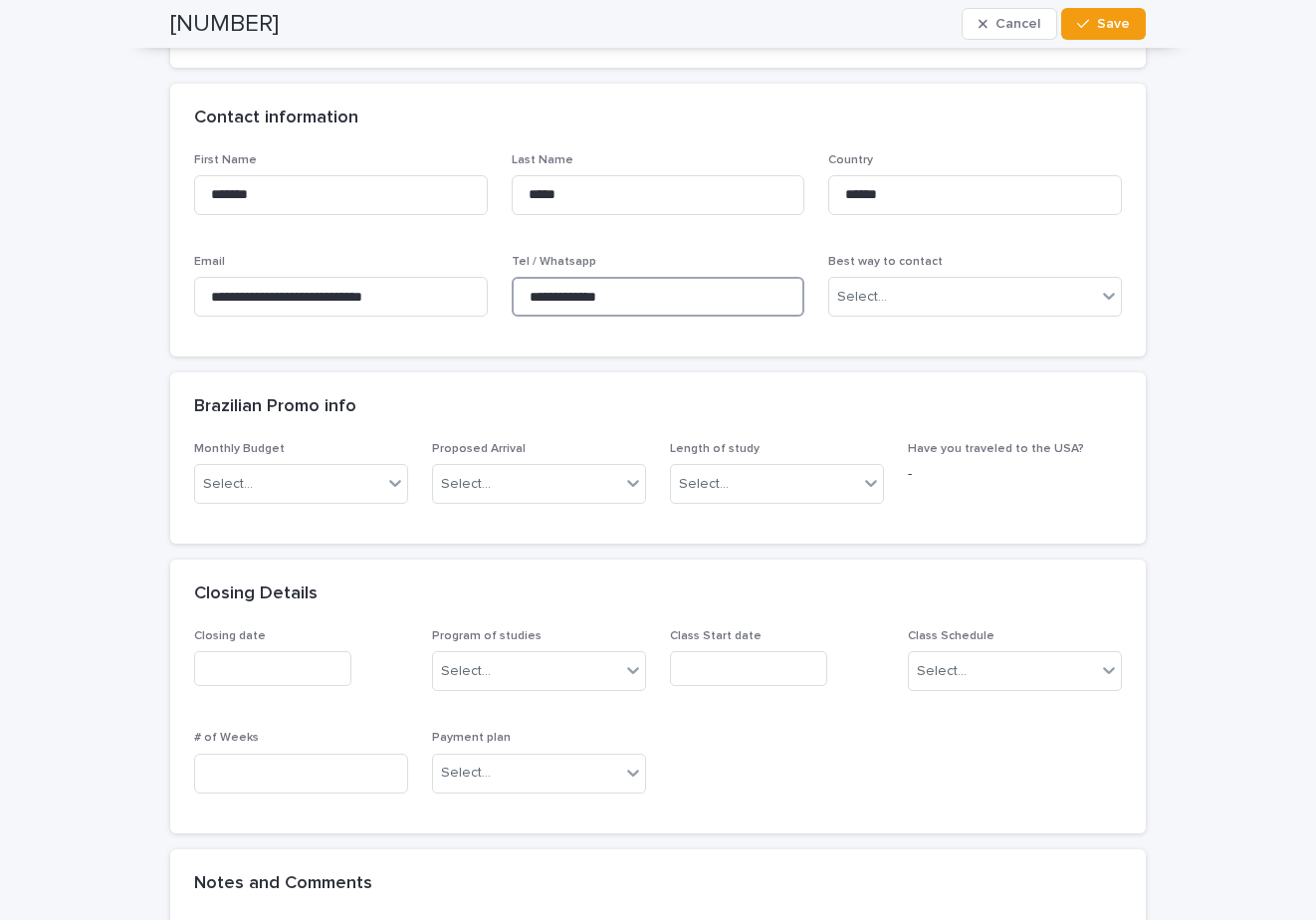 drag, startPoint x: 643, startPoint y: 290, endPoint x: 586, endPoint y: 297, distance: 57.428216 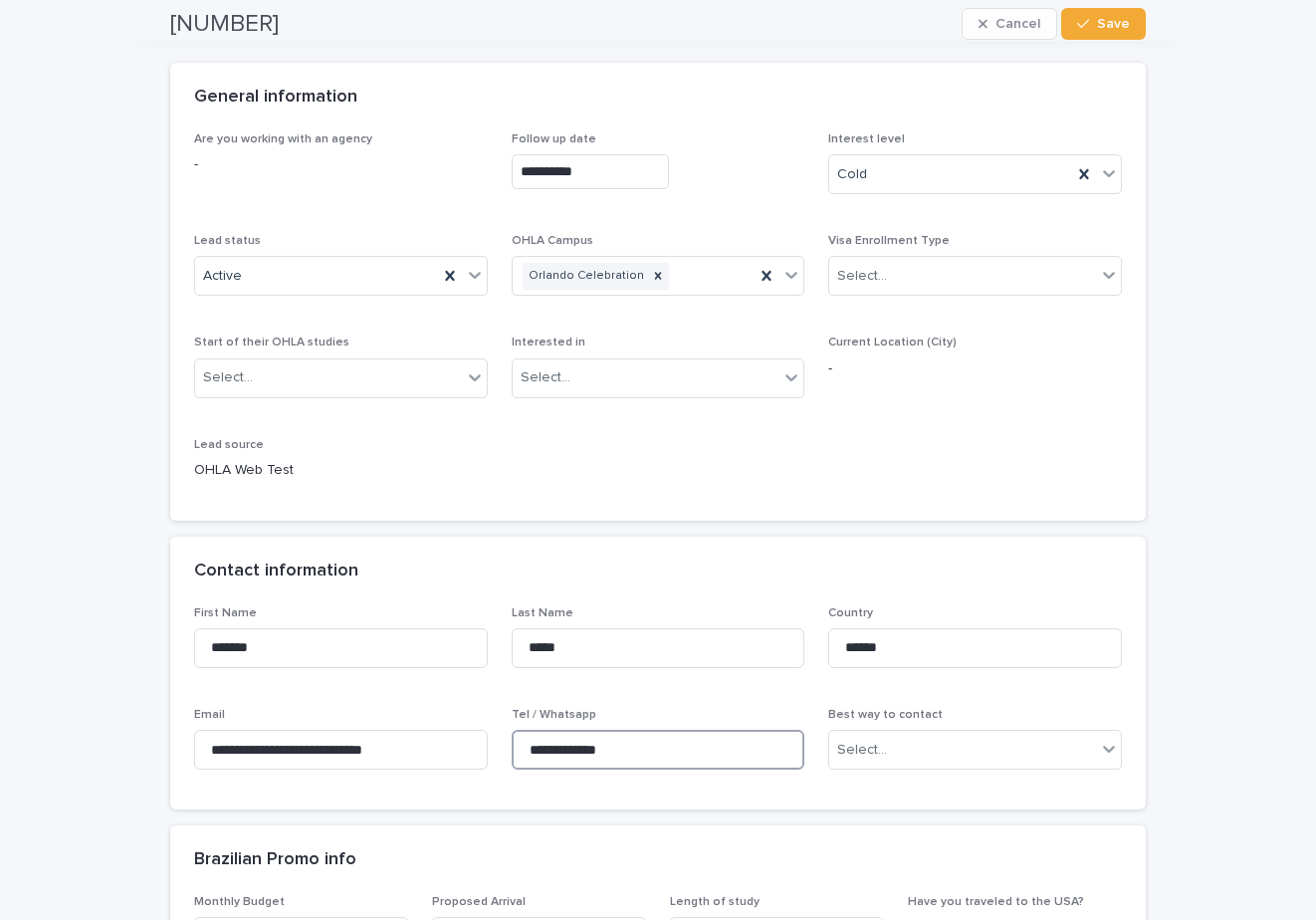 scroll, scrollTop: 0, scrollLeft: 0, axis: both 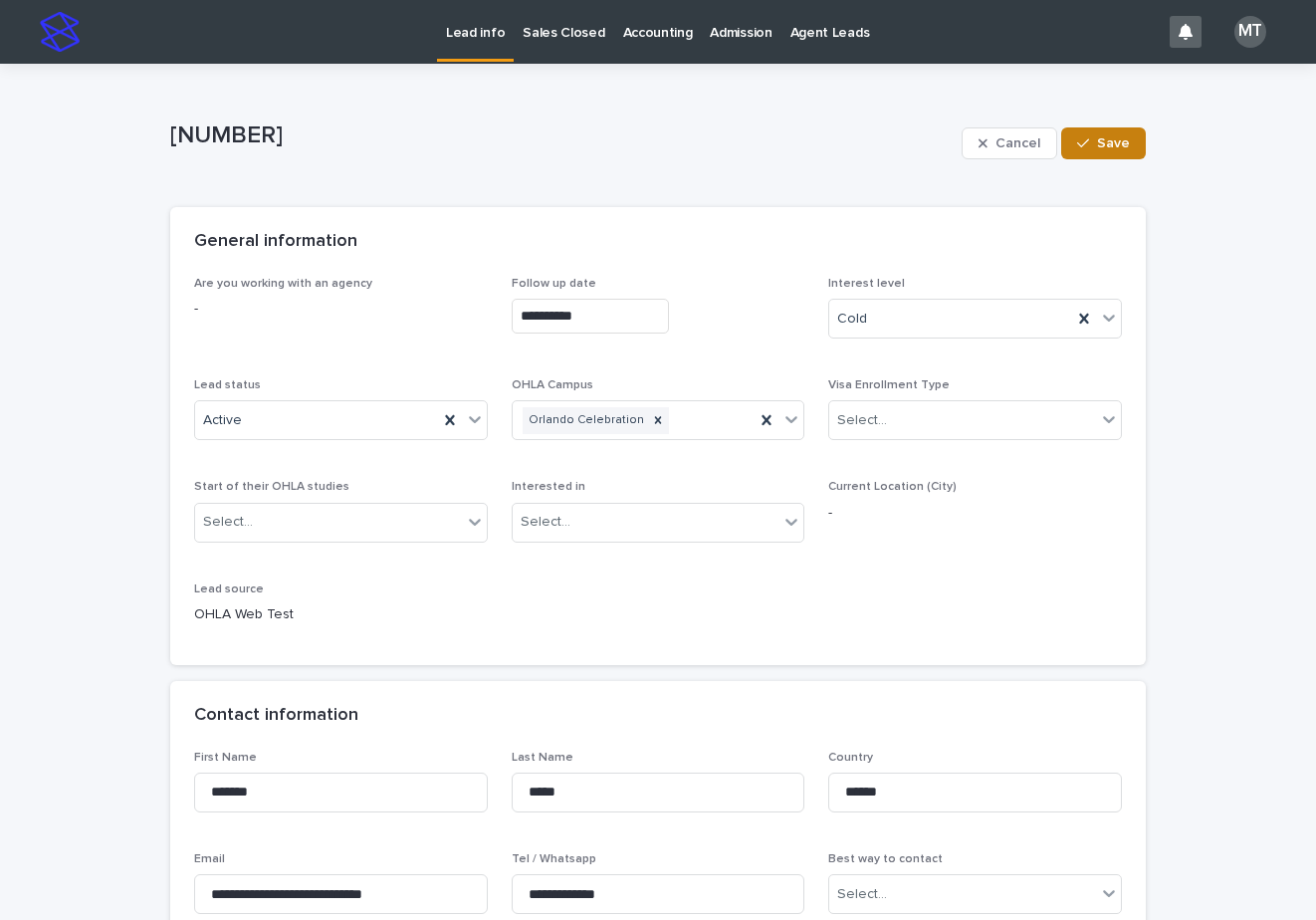 click at bounding box center [1087, 143] 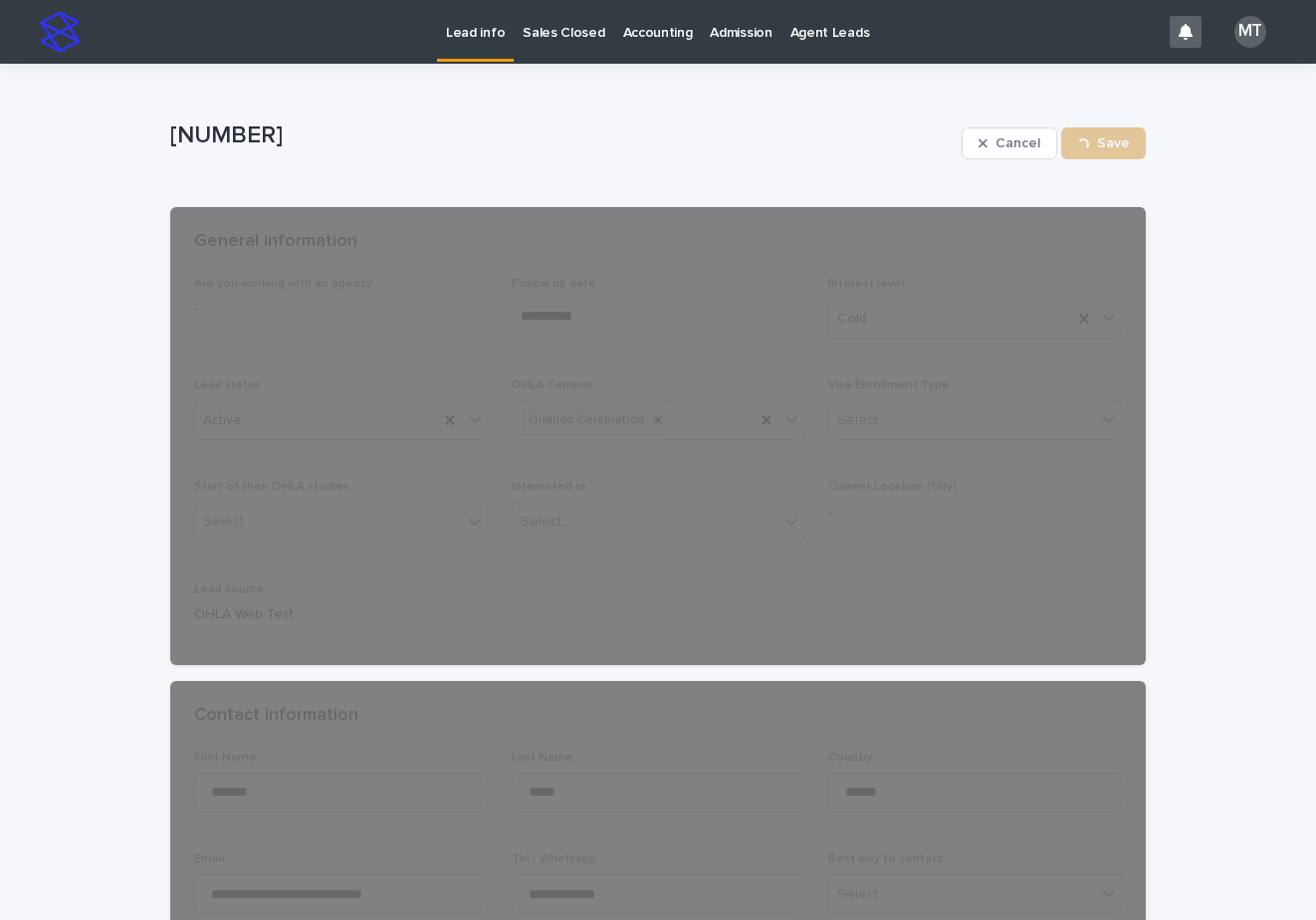 click on "Lead info" at bounding box center (475, 21) 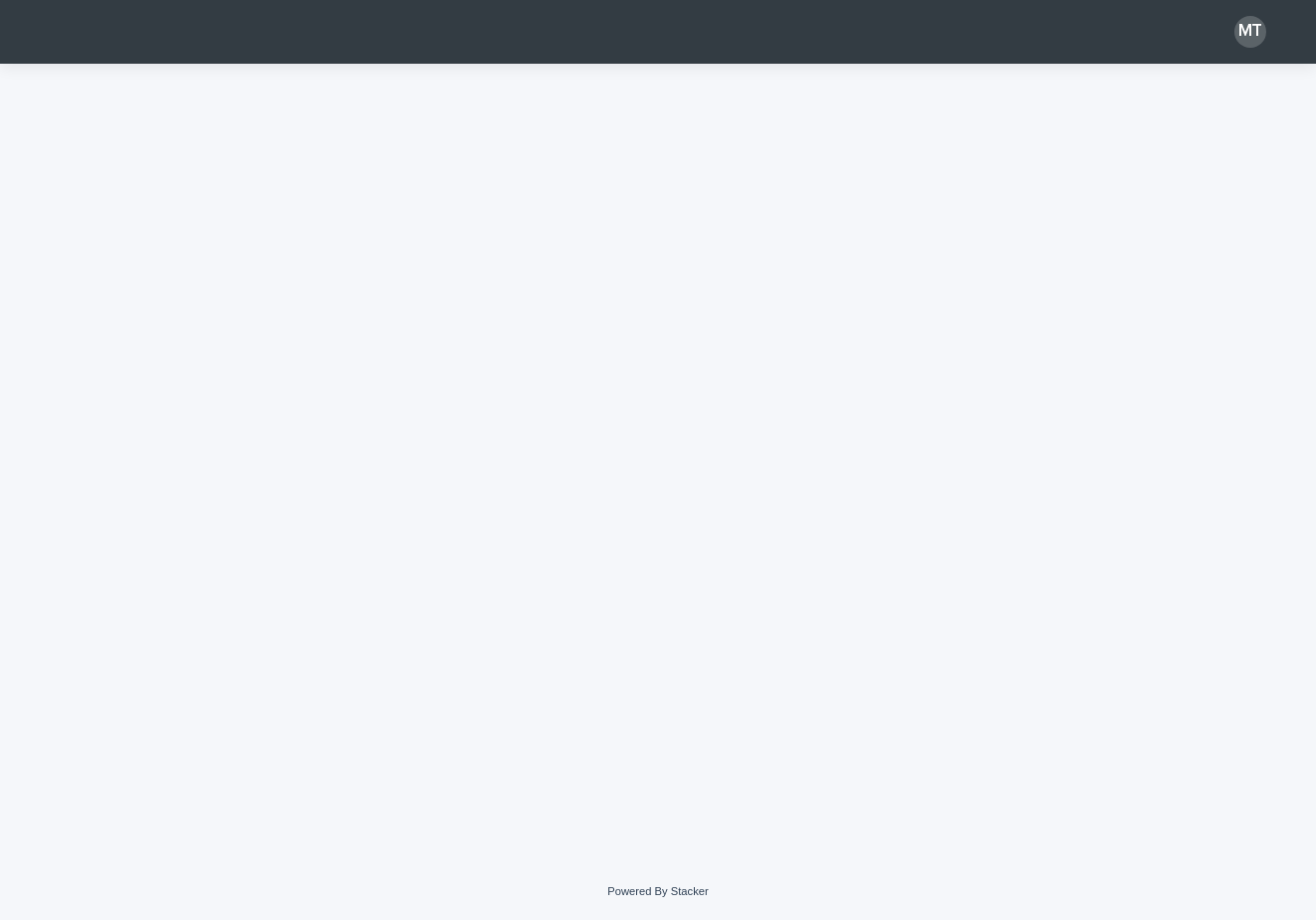 scroll, scrollTop: 0, scrollLeft: 0, axis: both 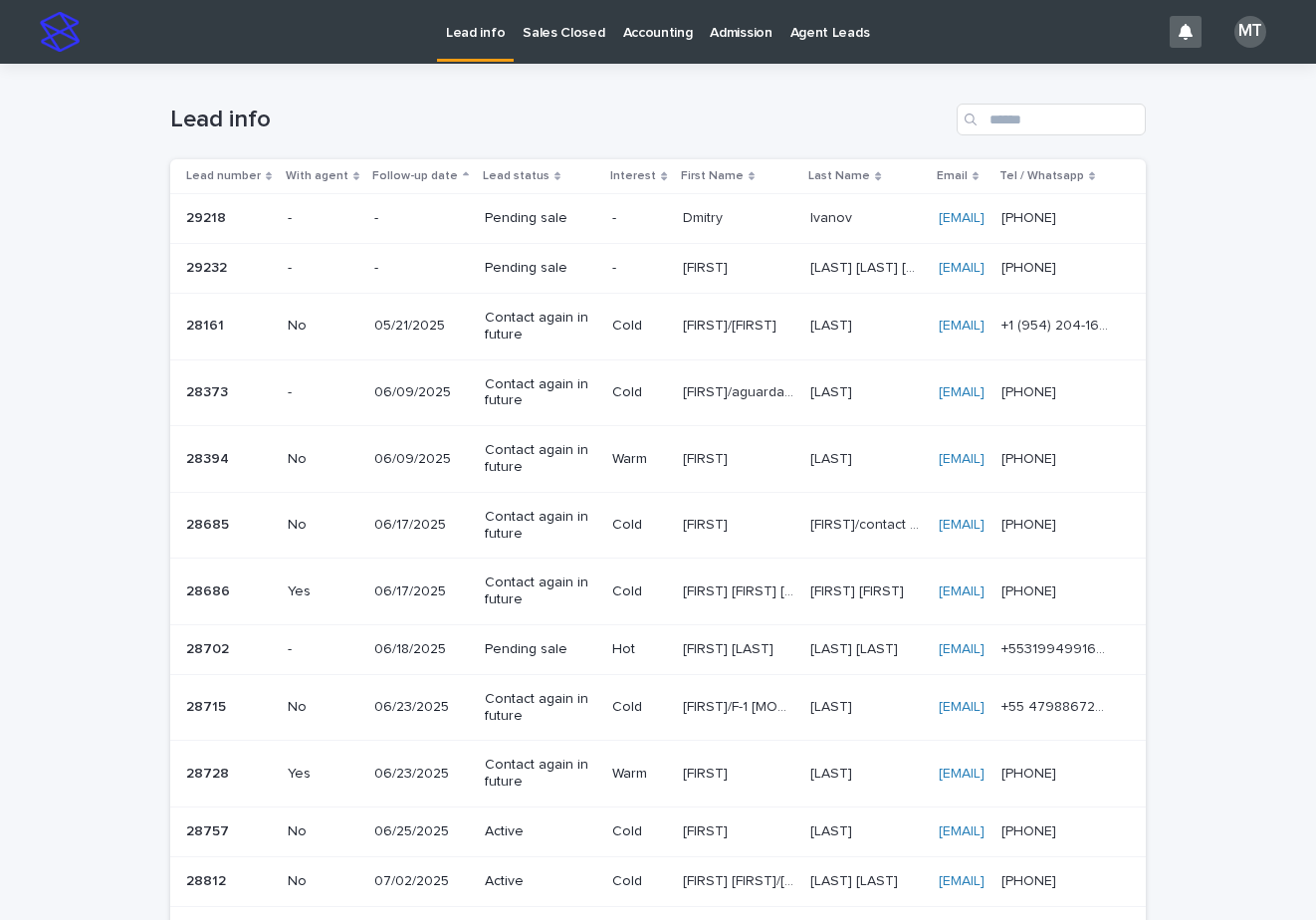 click on "Sales Closed" at bounding box center [563, 21] 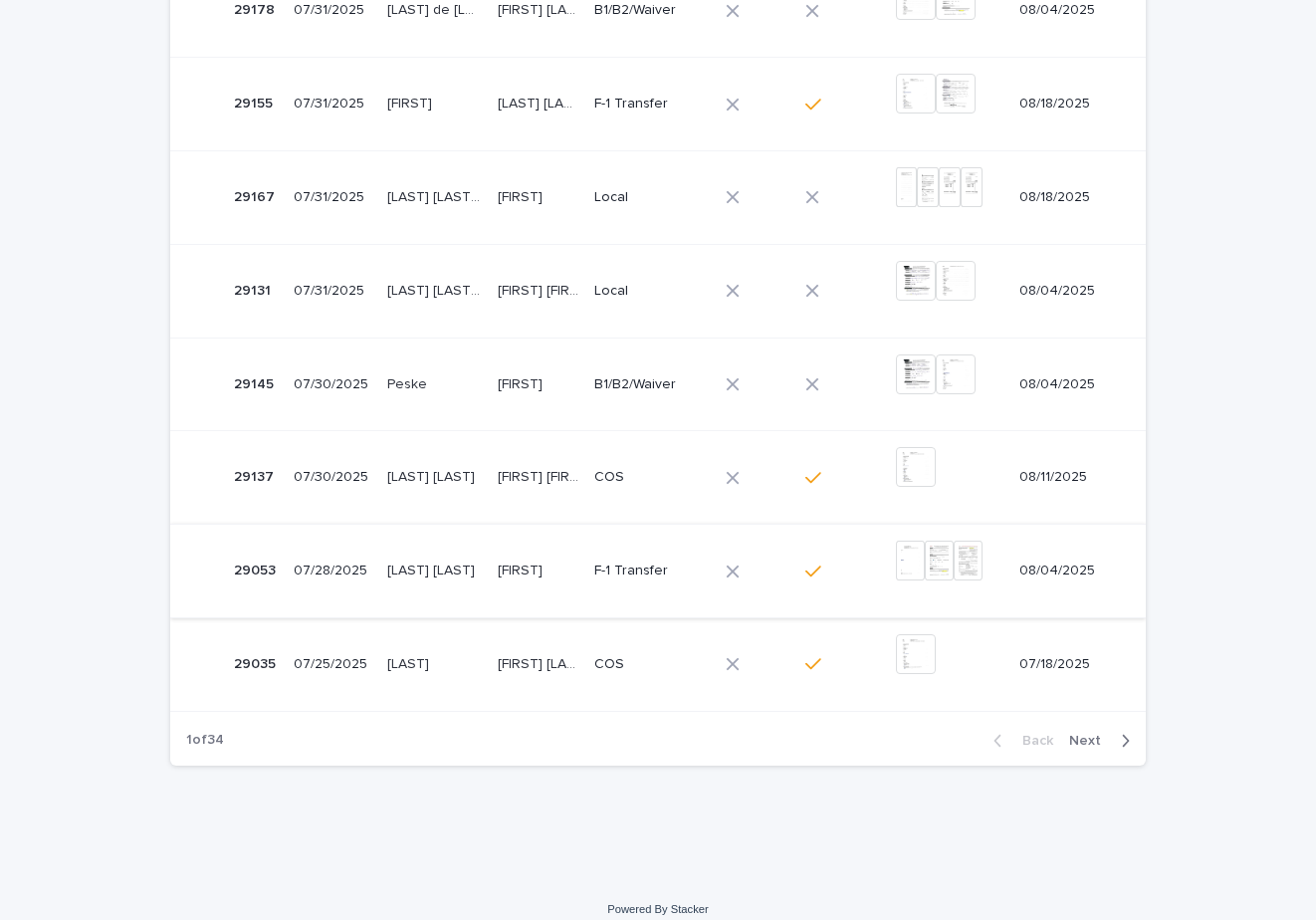 scroll, scrollTop: 648, scrollLeft: 0, axis: vertical 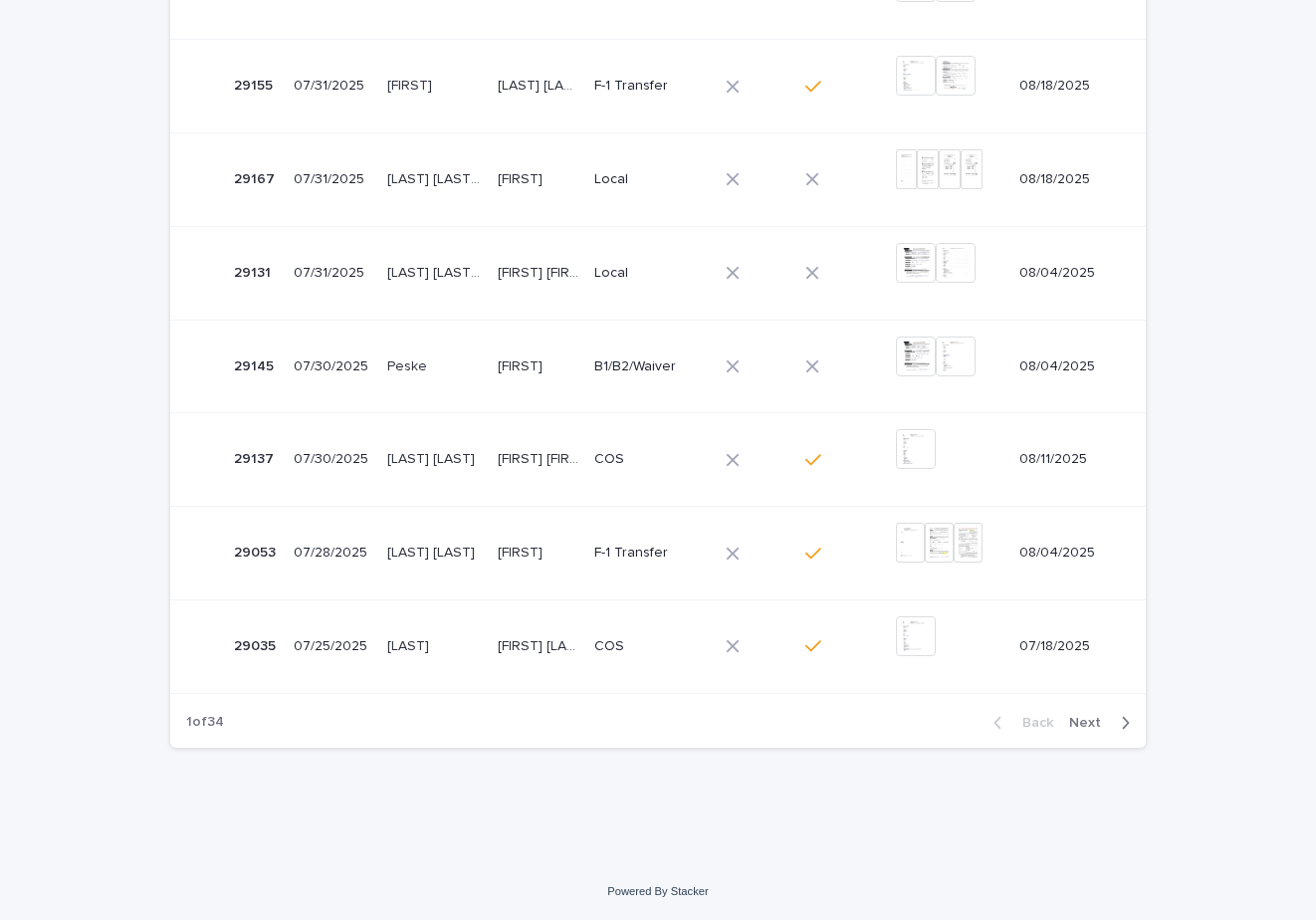 click on "Next" at bounding box center (1091, 723) 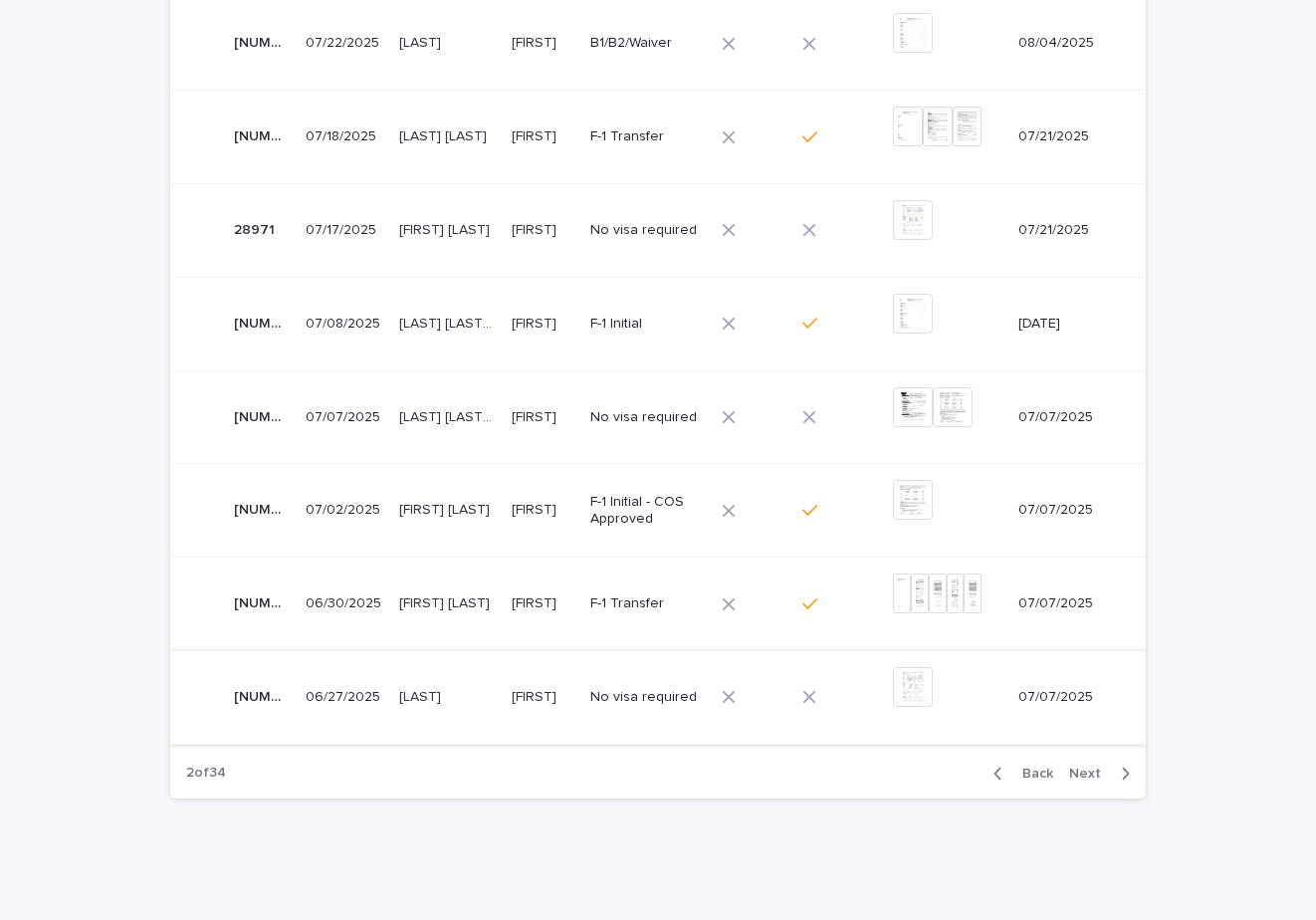 scroll, scrollTop: 648, scrollLeft: 0, axis: vertical 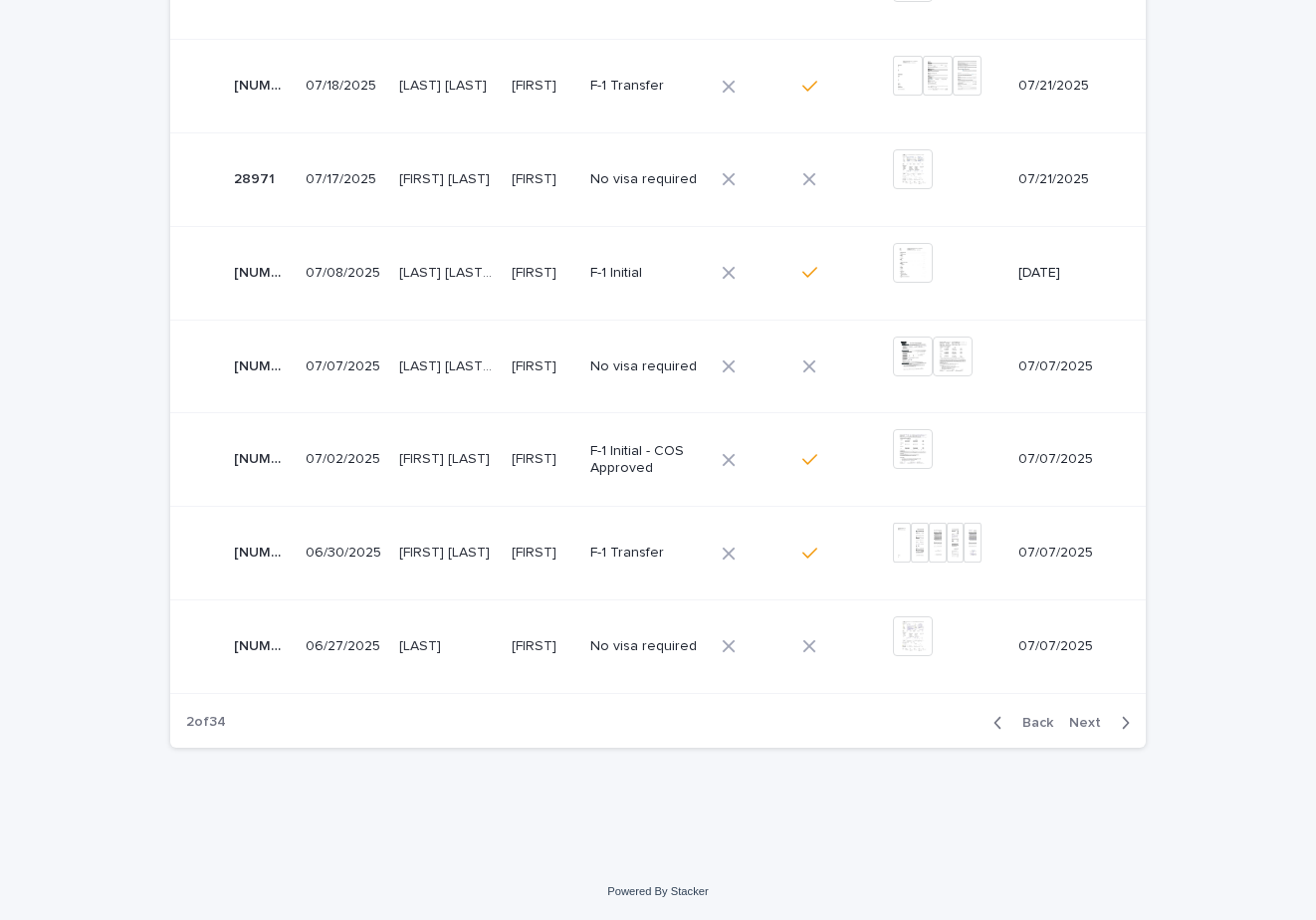 click on "Next" at bounding box center [1091, 723] 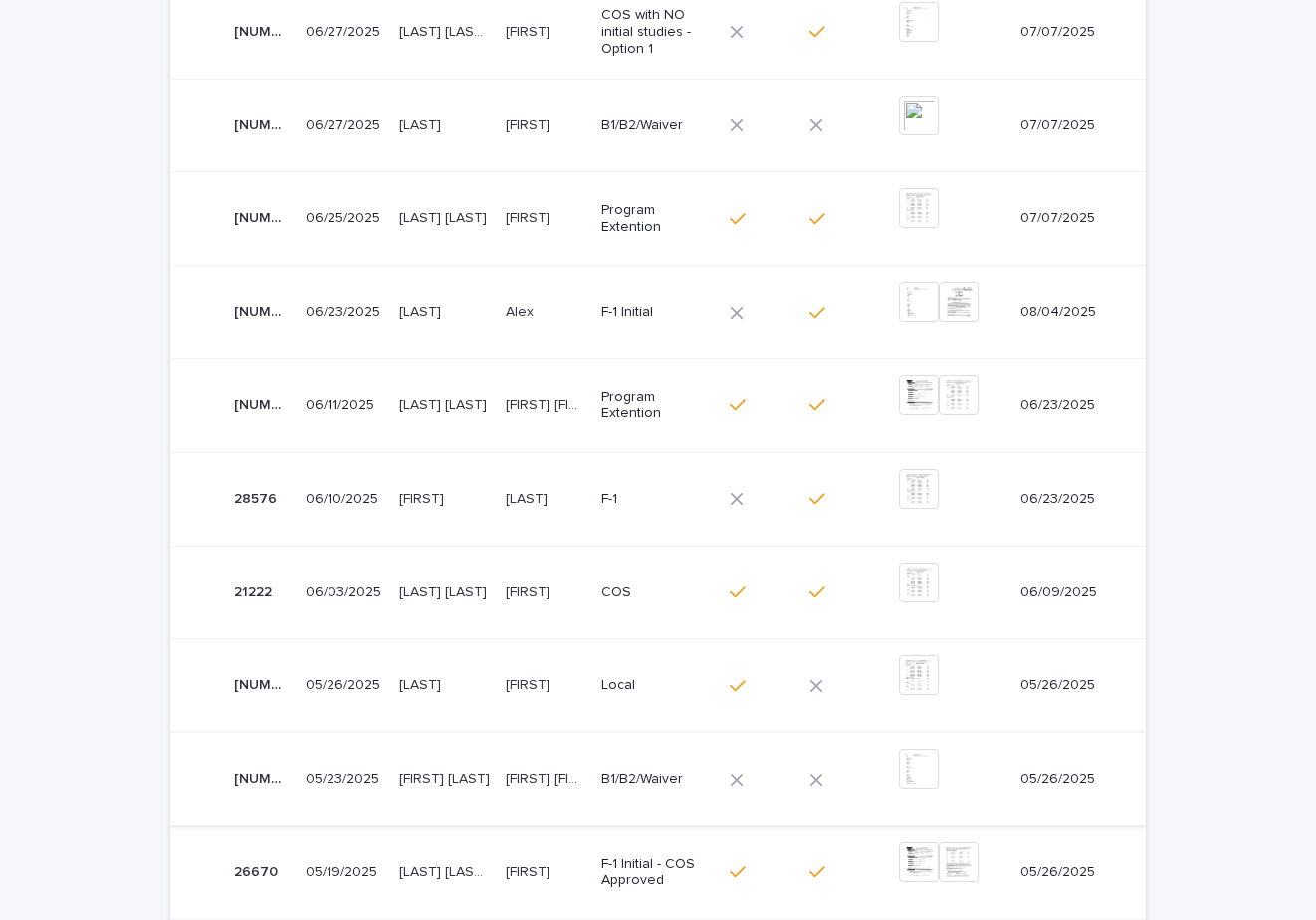 scroll, scrollTop: 648, scrollLeft: 0, axis: vertical 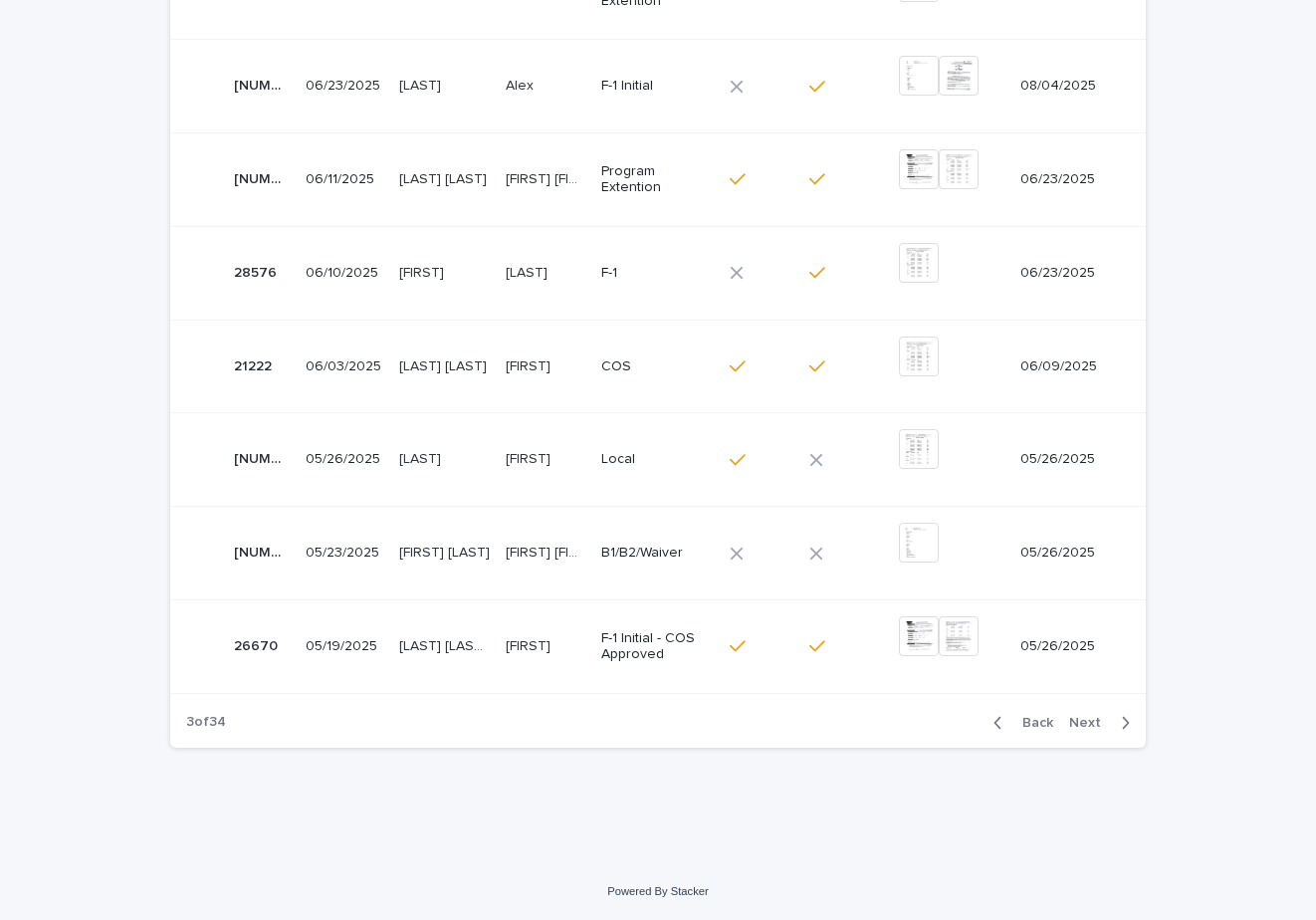 click on "Back" at bounding box center (1031, 723) 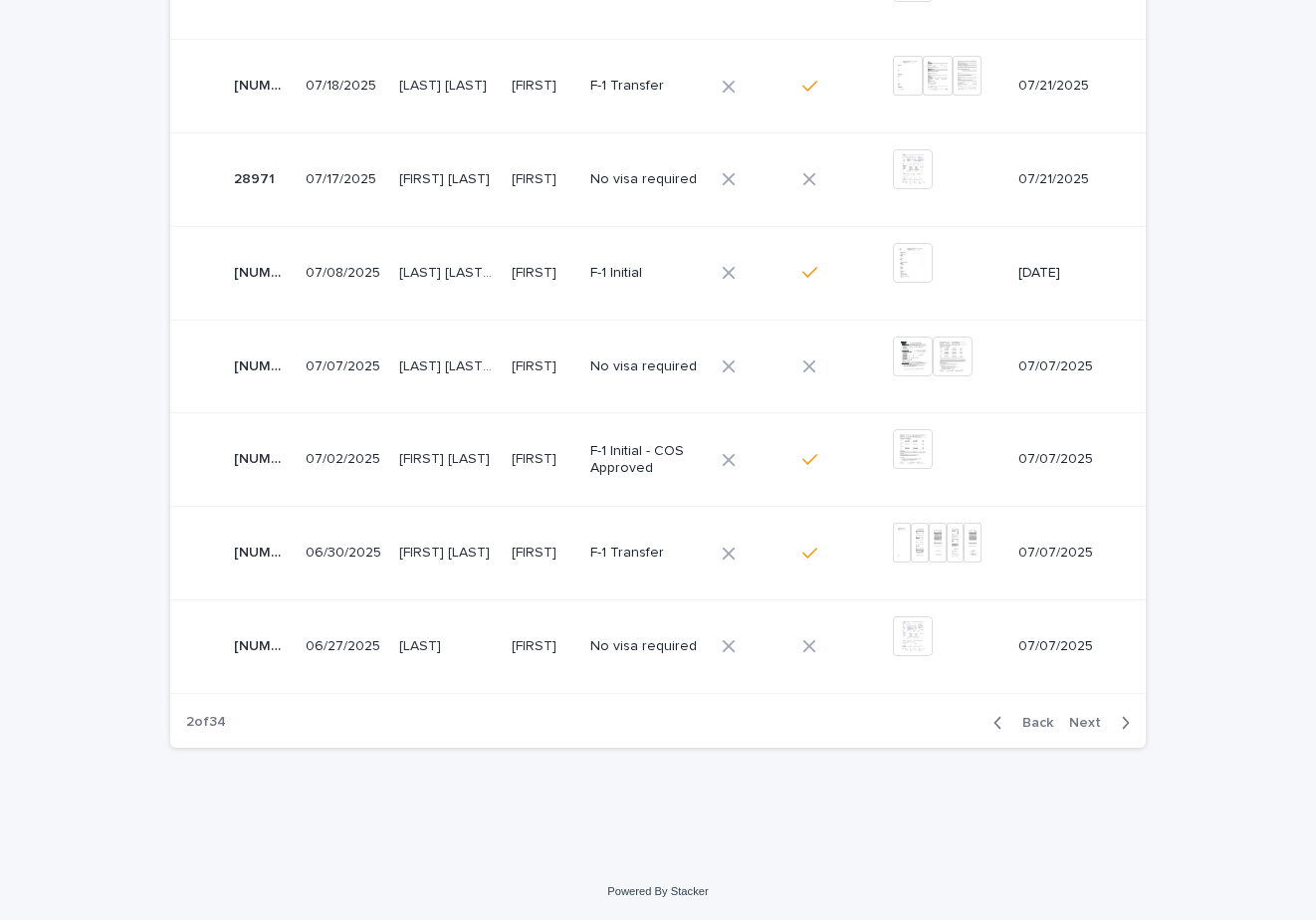 click on "Back" at bounding box center (1031, 723) 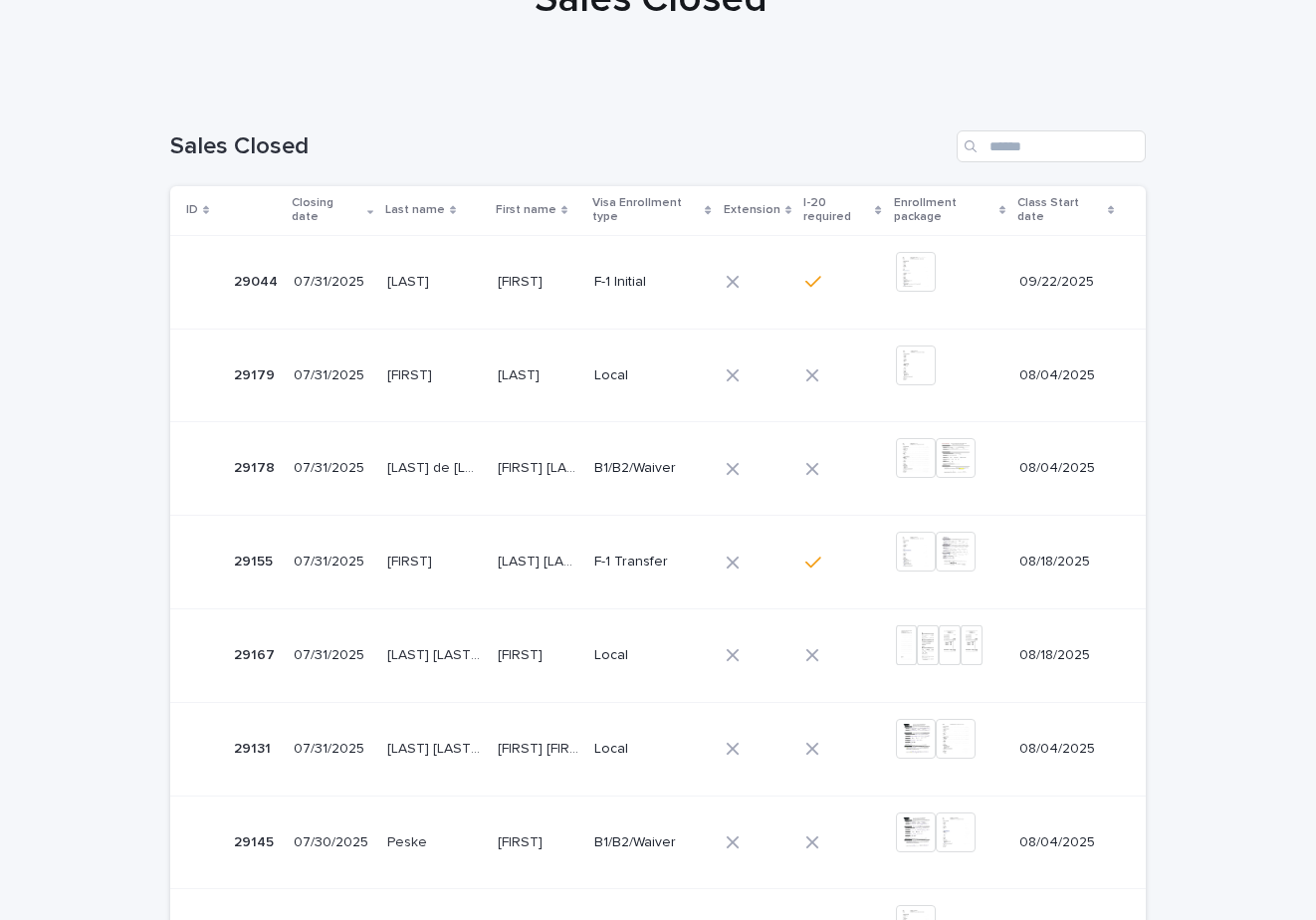 scroll, scrollTop: 0, scrollLeft: 0, axis: both 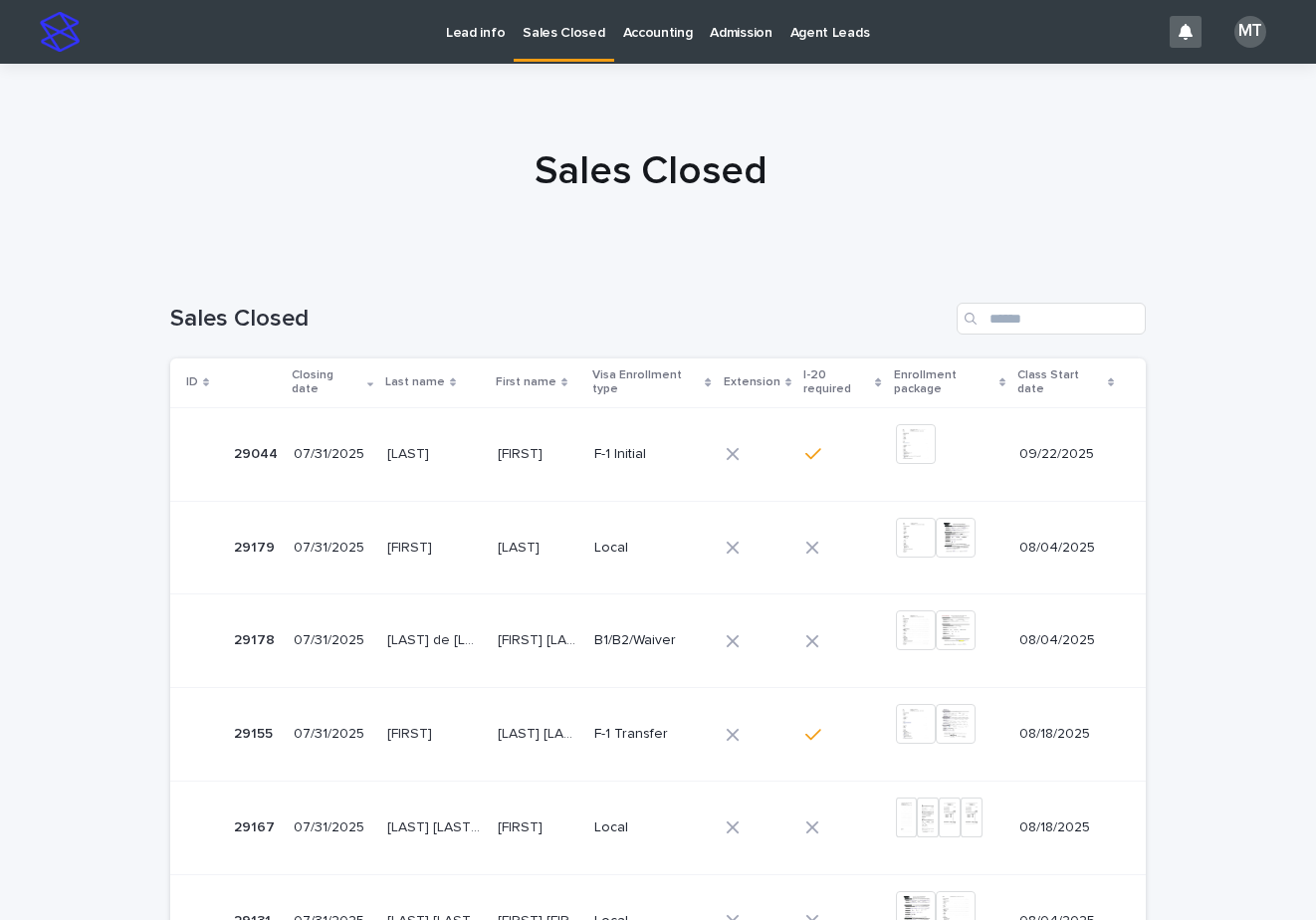 click on "Lead info" at bounding box center (475, 21) 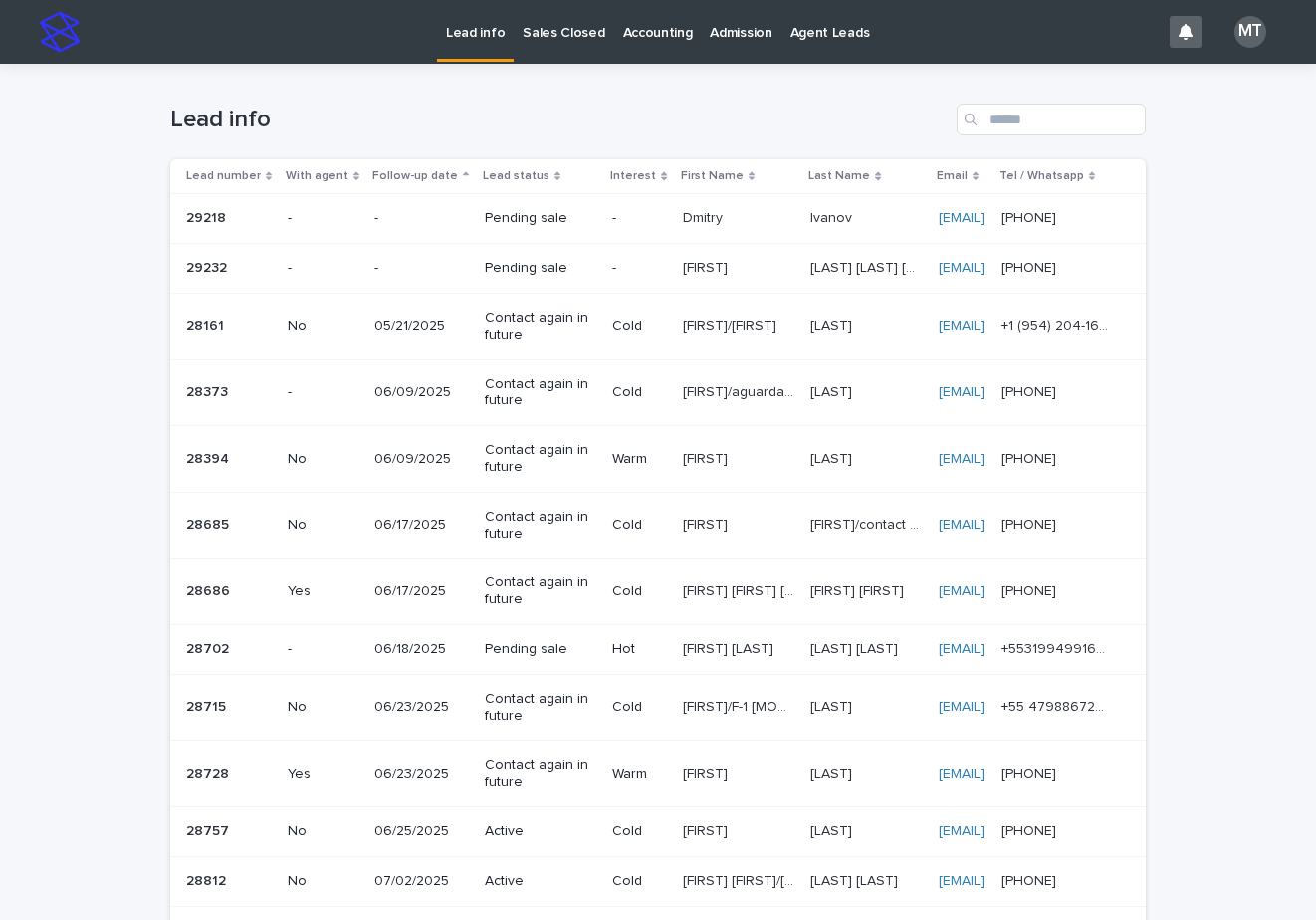 click on "Sales Closed" at bounding box center [563, 21] 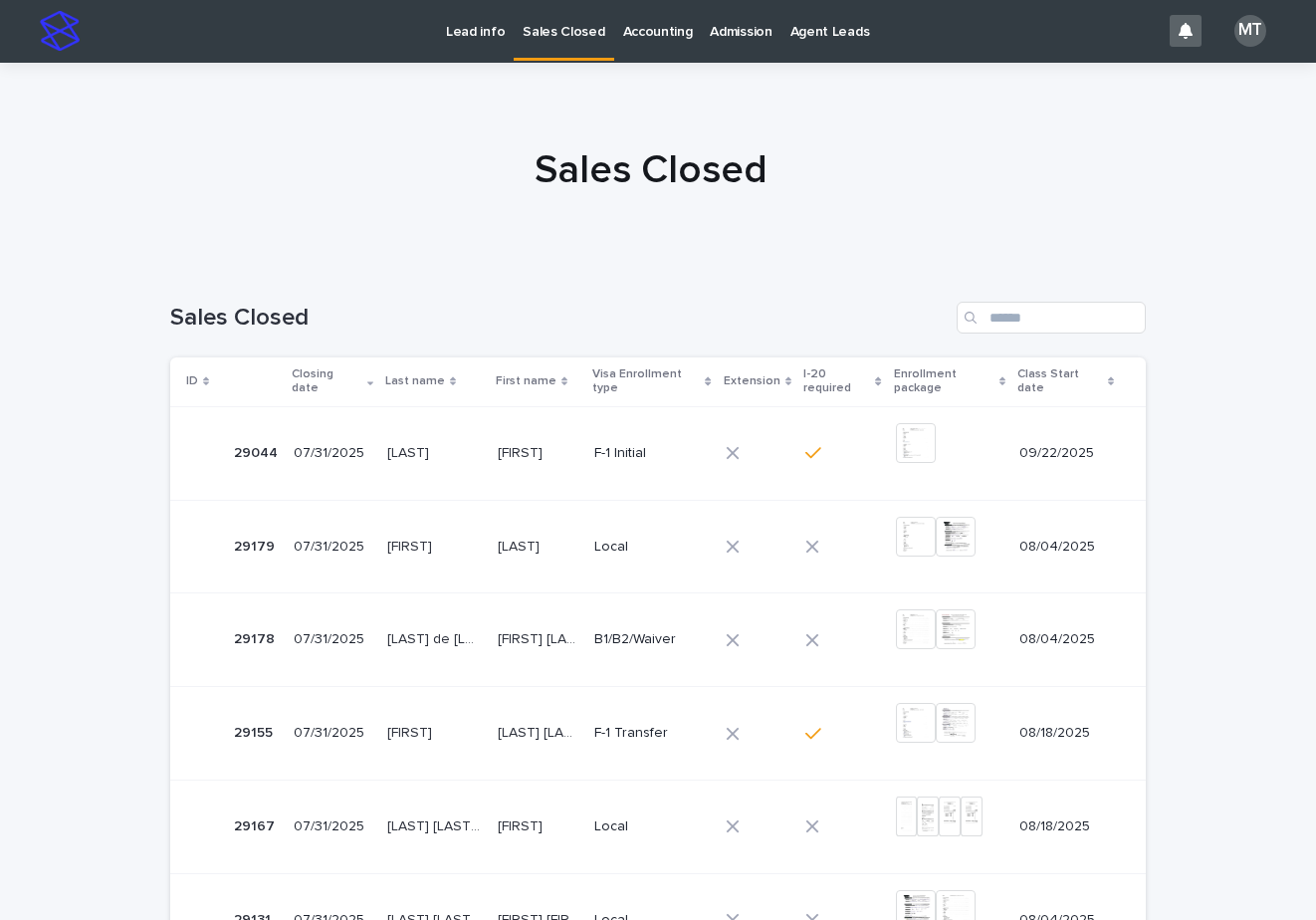 scroll, scrollTop: 0, scrollLeft: 0, axis: both 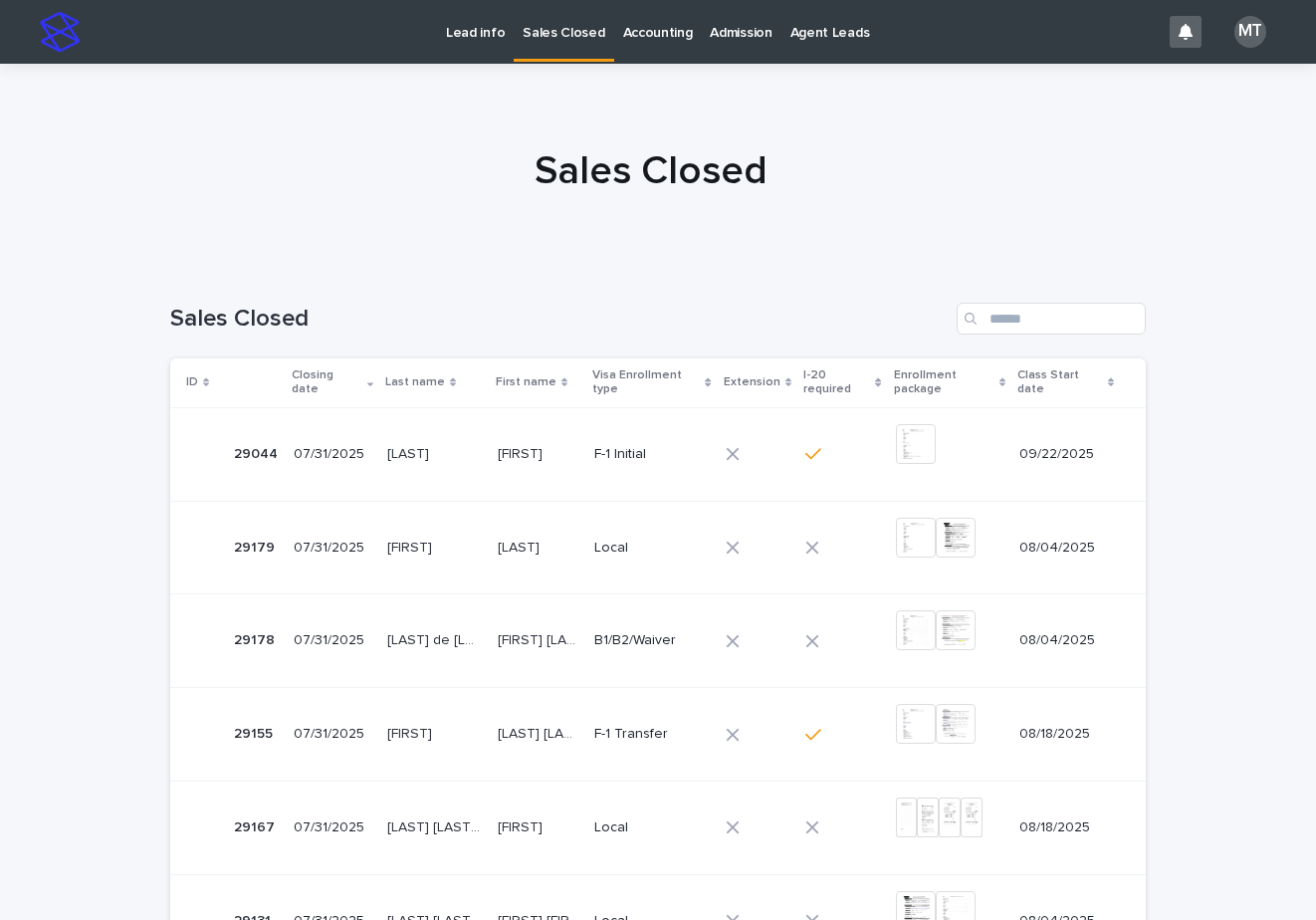 click on "Sales Closed" at bounding box center (563, 21) 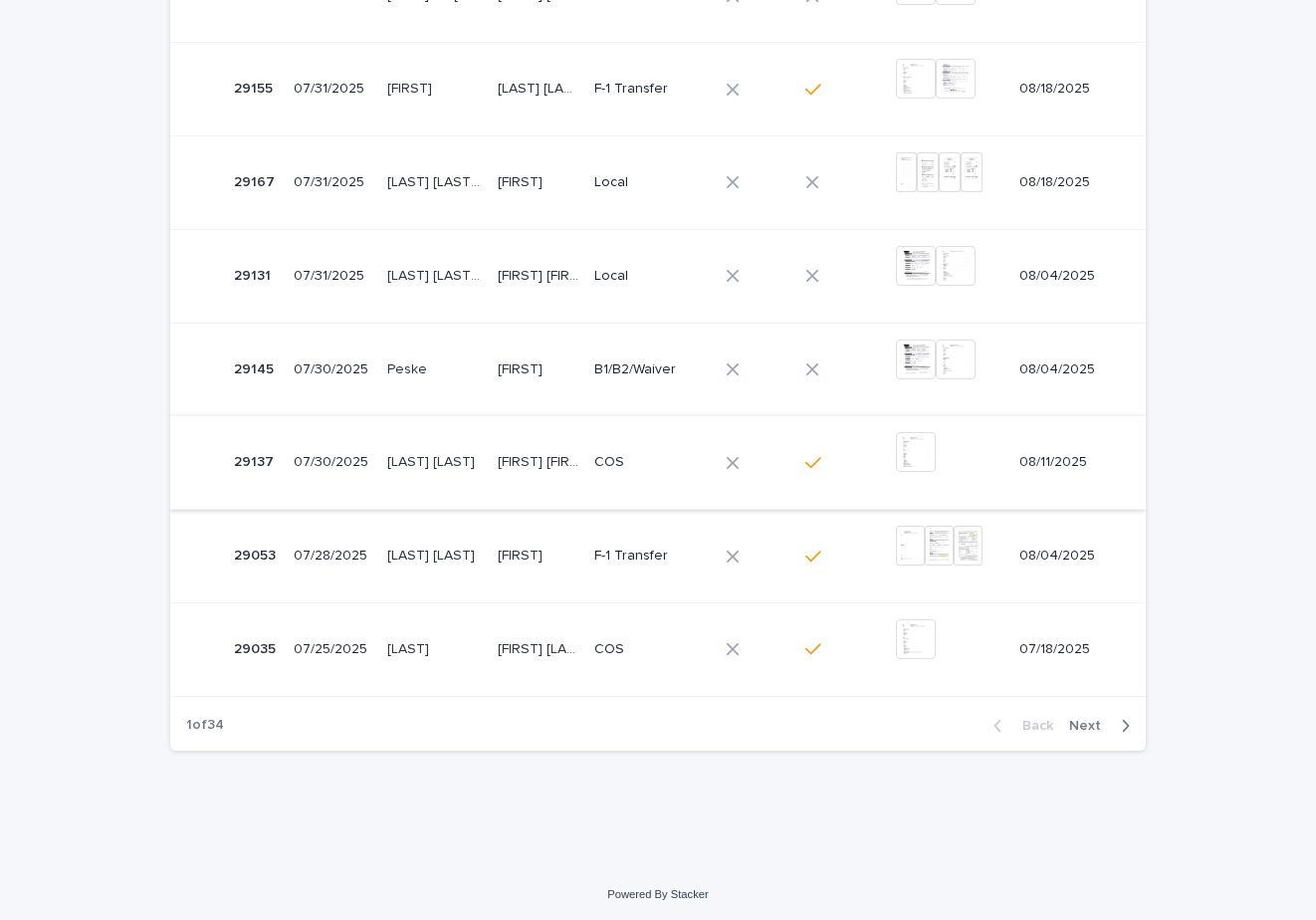 scroll, scrollTop: 648, scrollLeft: 0, axis: vertical 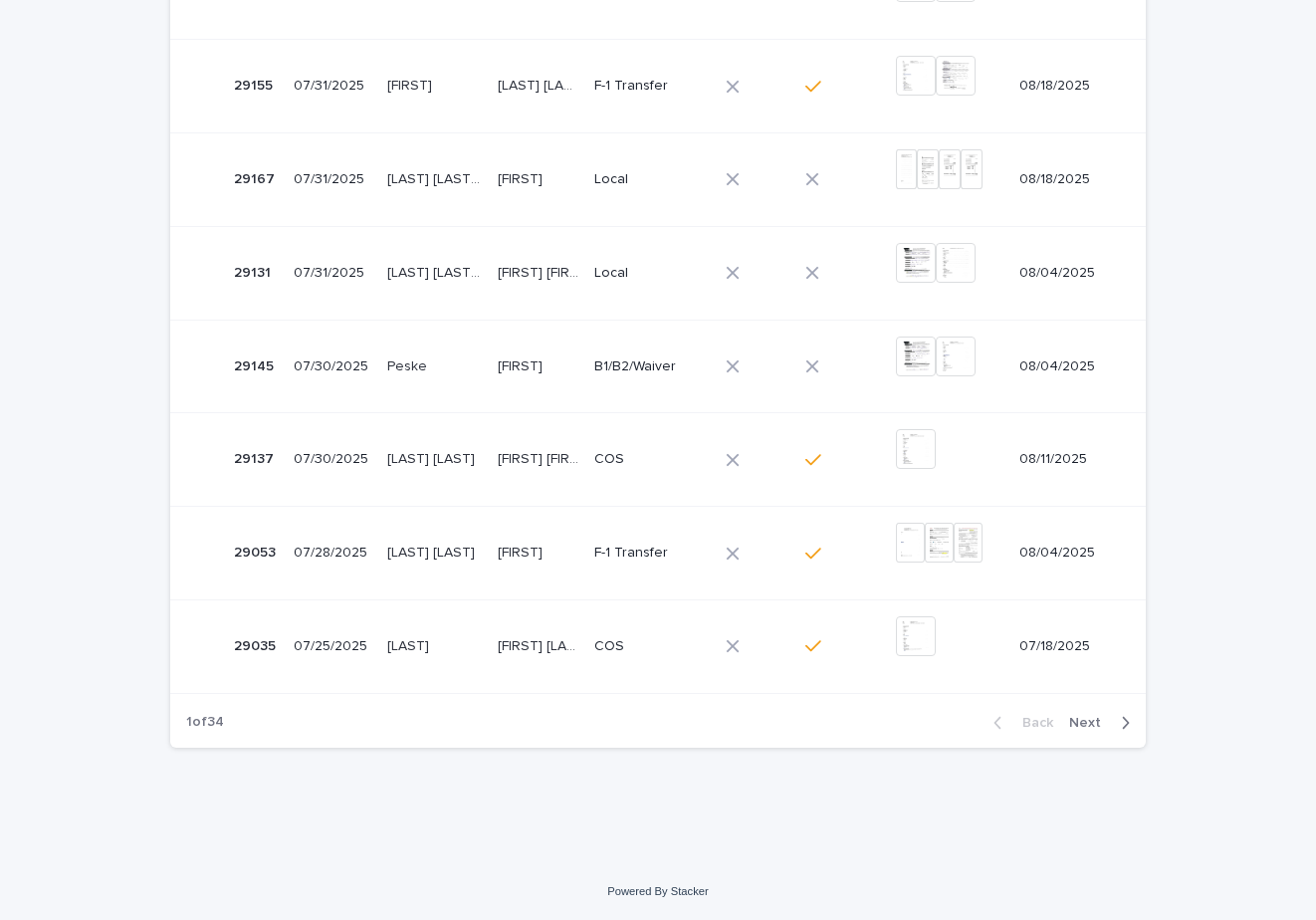 click on "Next" at bounding box center [1091, 723] 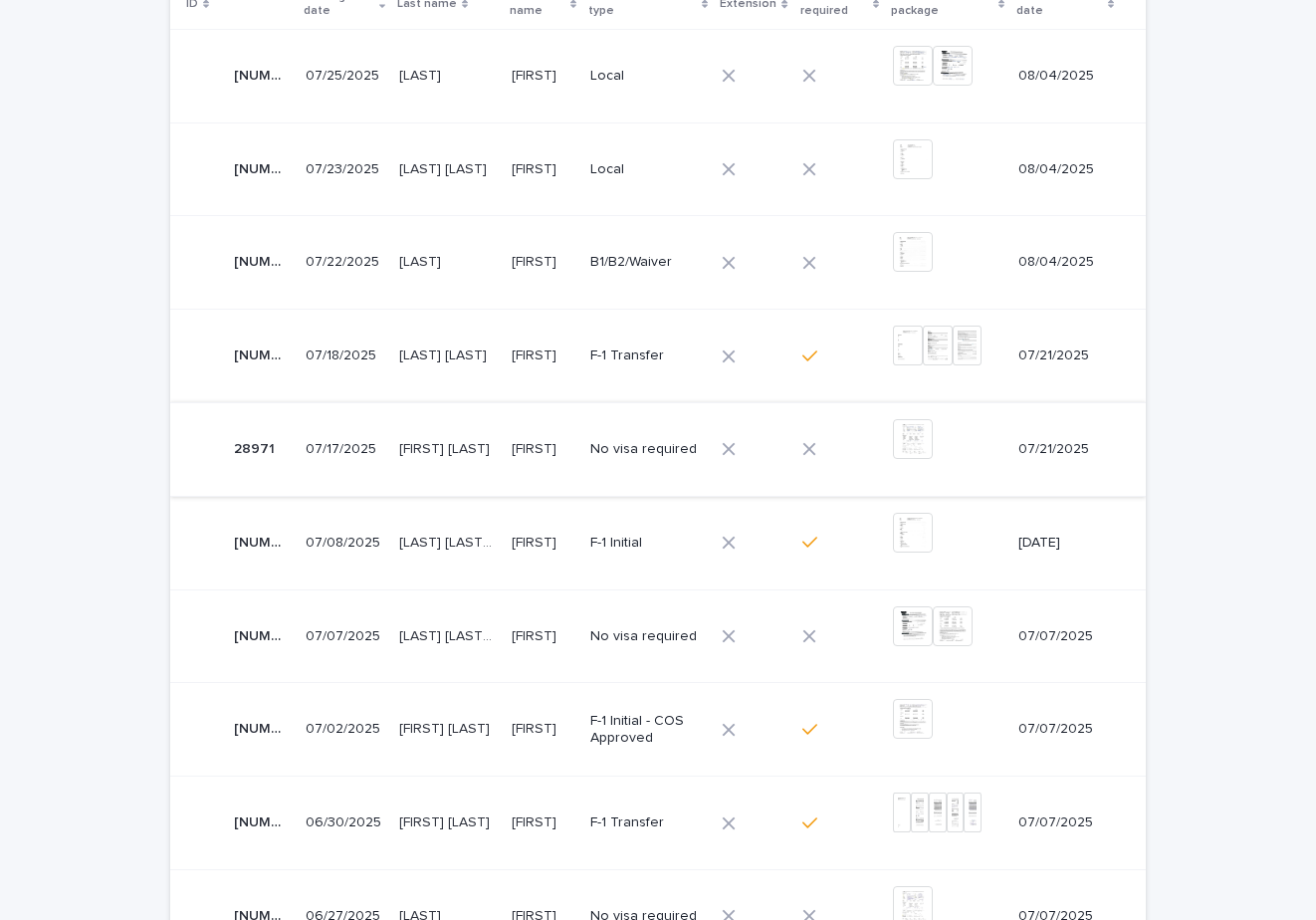scroll, scrollTop: 648, scrollLeft: 0, axis: vertical 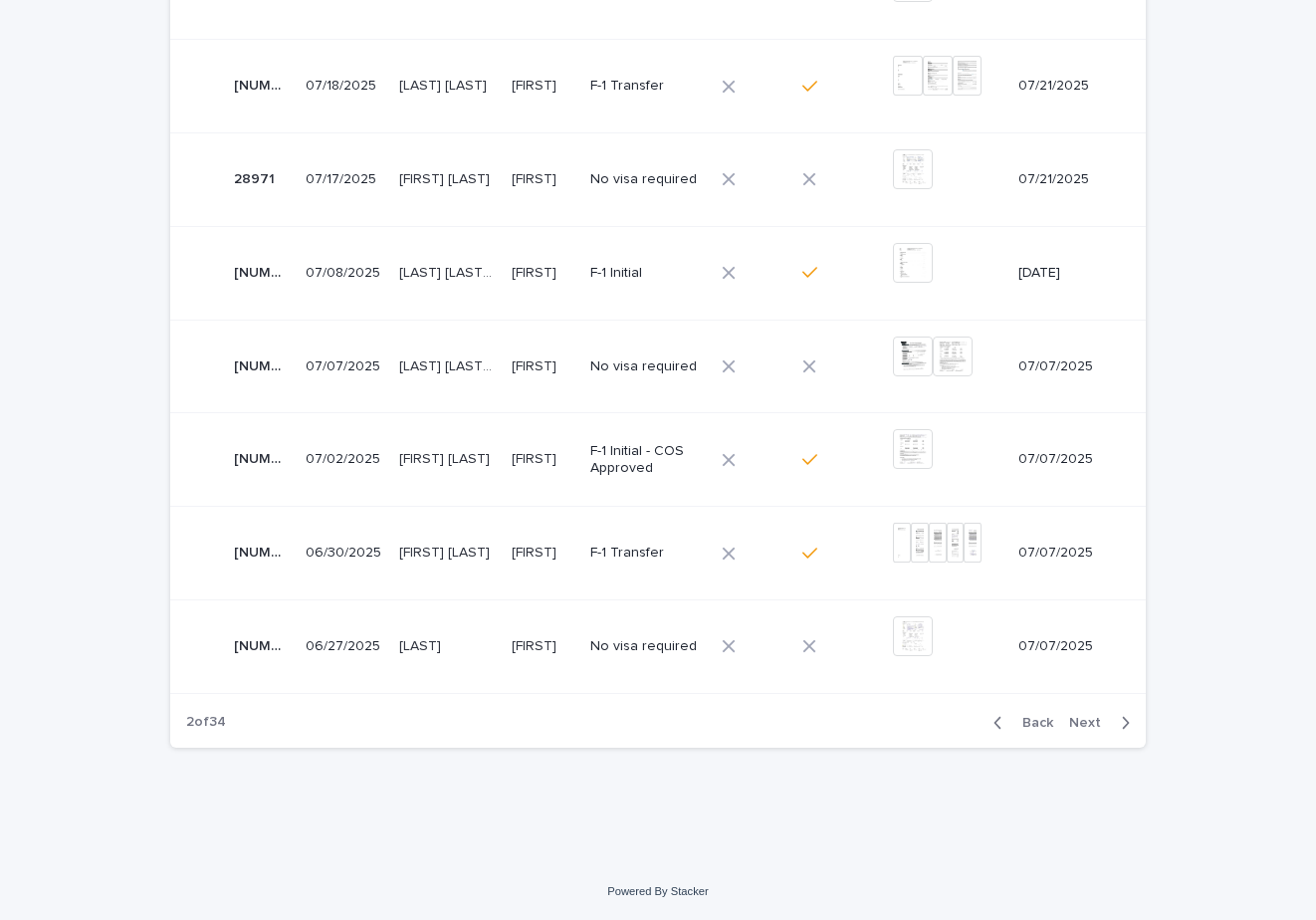click on "Back" at bounding box center [1031, 723] 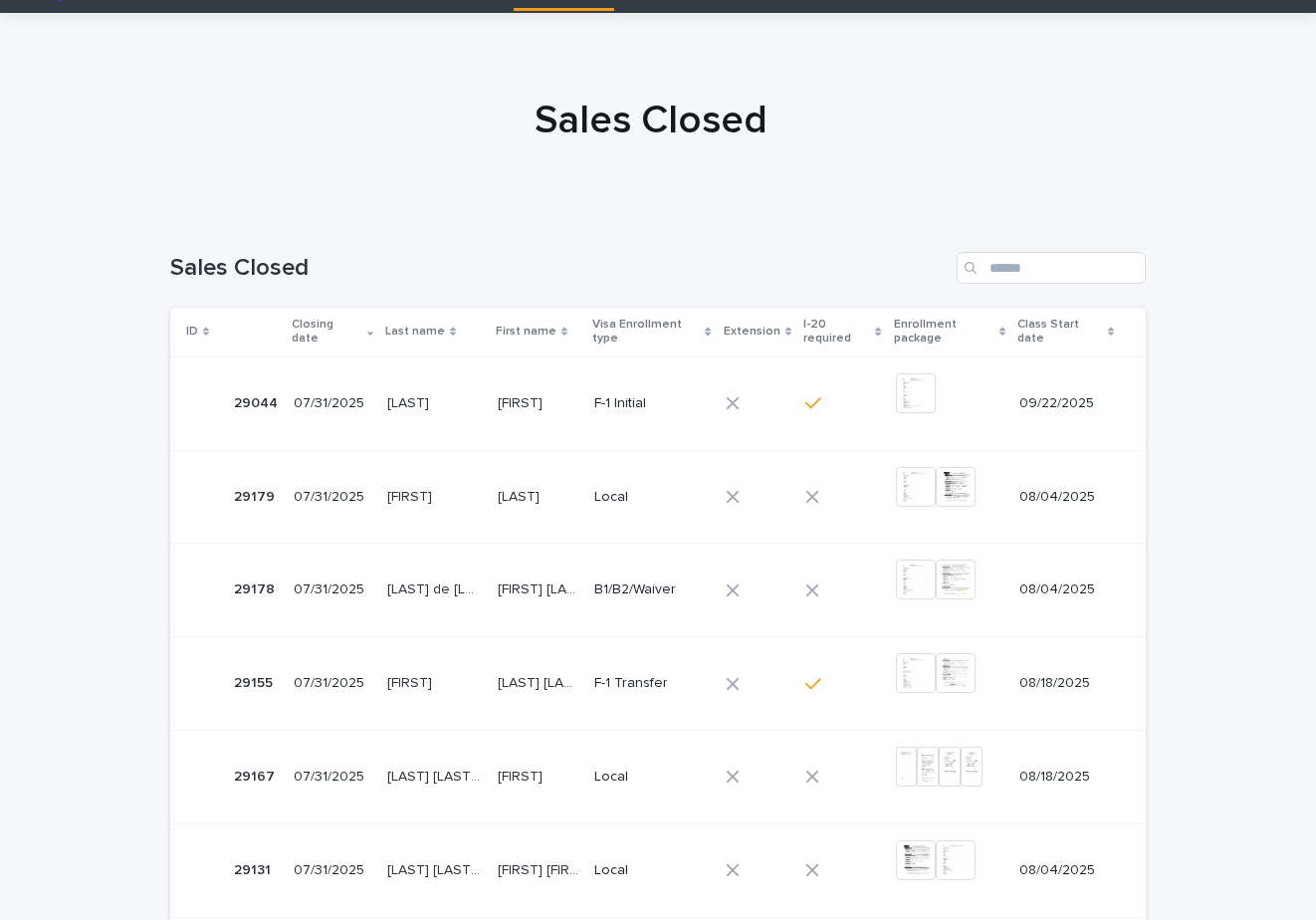 scroll, scrollTop: 0, scrollLeft: 0, axis: both 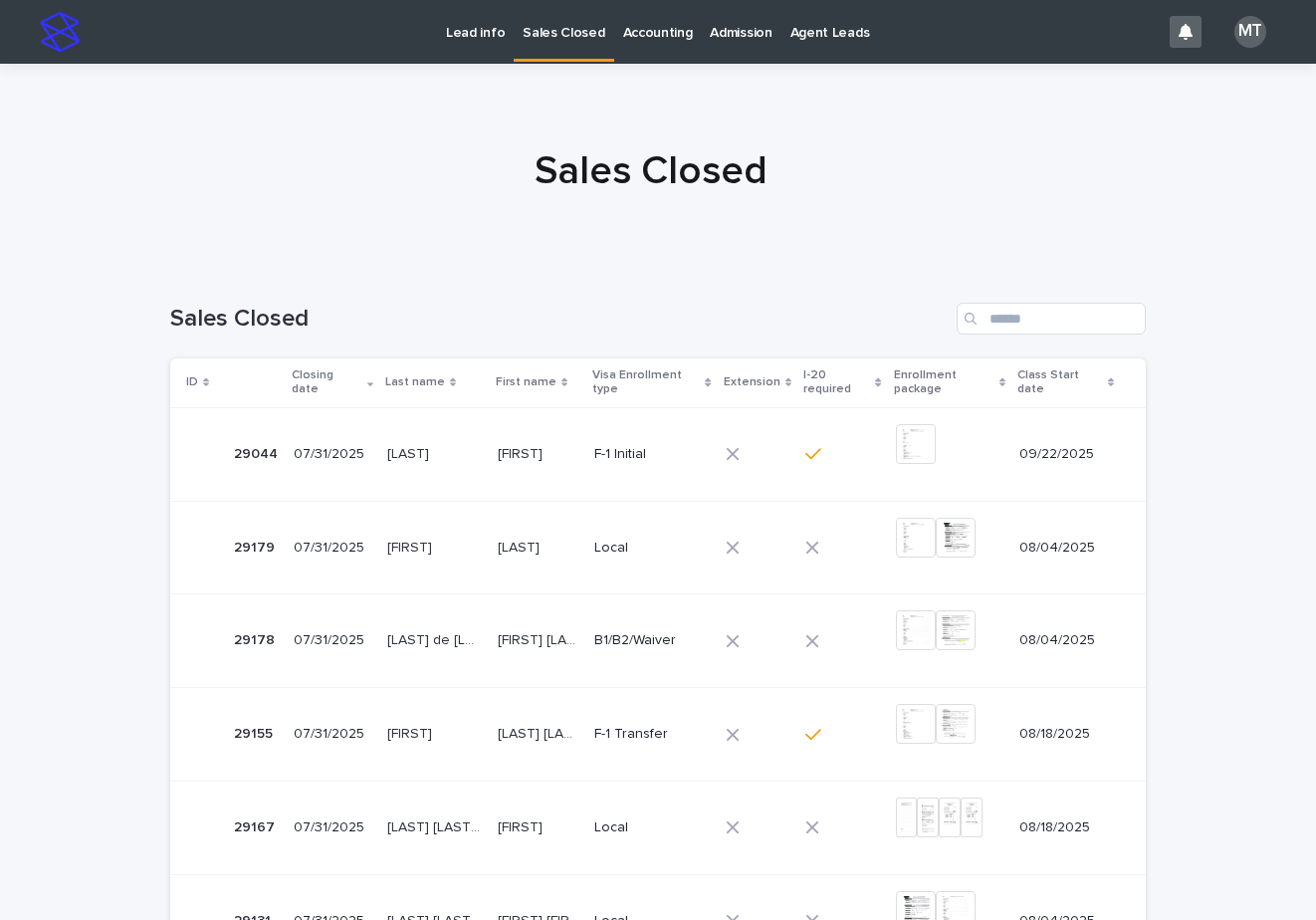 click on "Lead info" at bounding box center (475, 21) 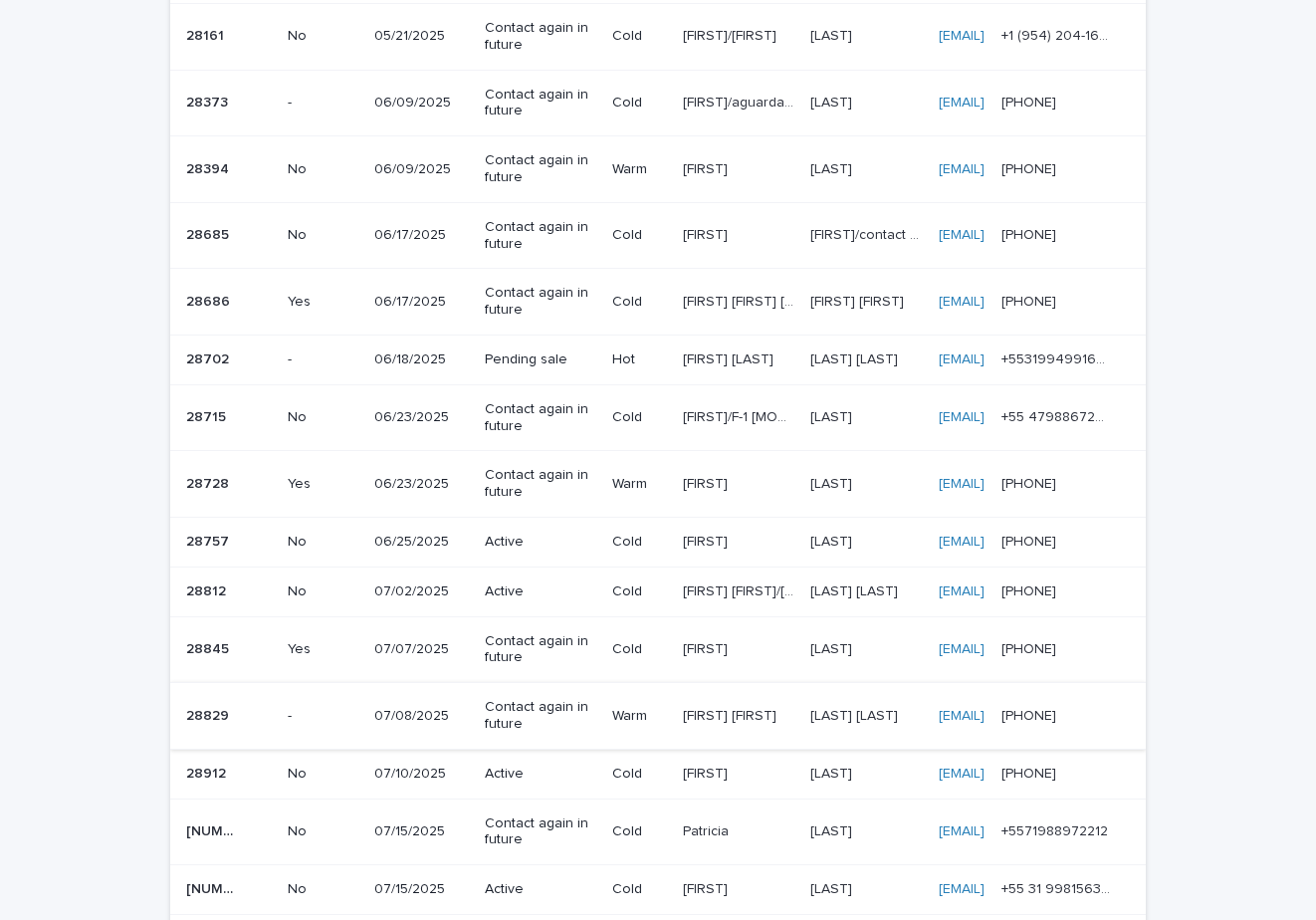 scroll, scrollTop: 0, scrollLeft: 0, axis: both 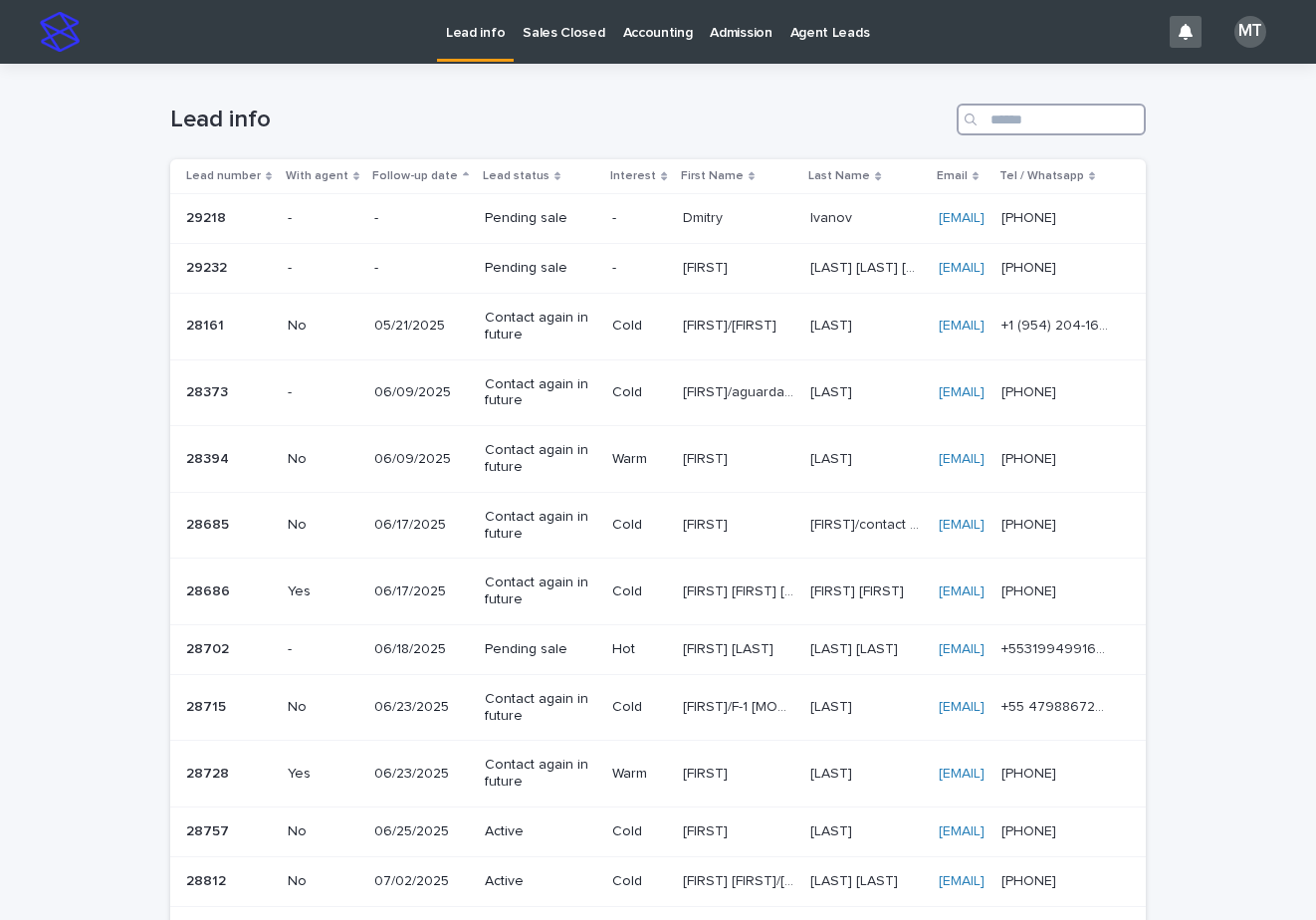 click at bounding box center (1051, 119) 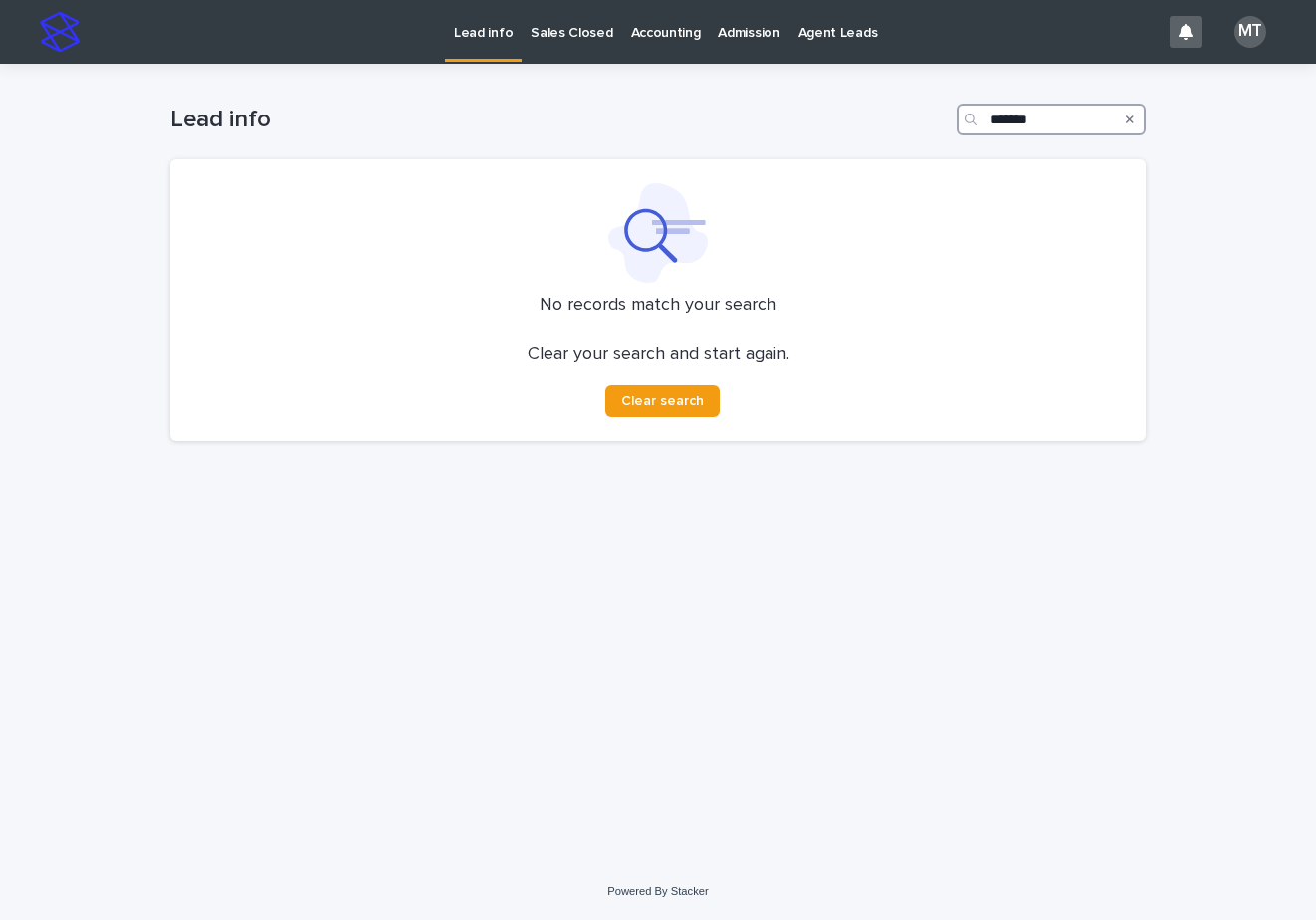 drag, startPoint x: 1052, startPoint y: 115, endPoint x: 819, endPoint y: 142, distance: 234.55916 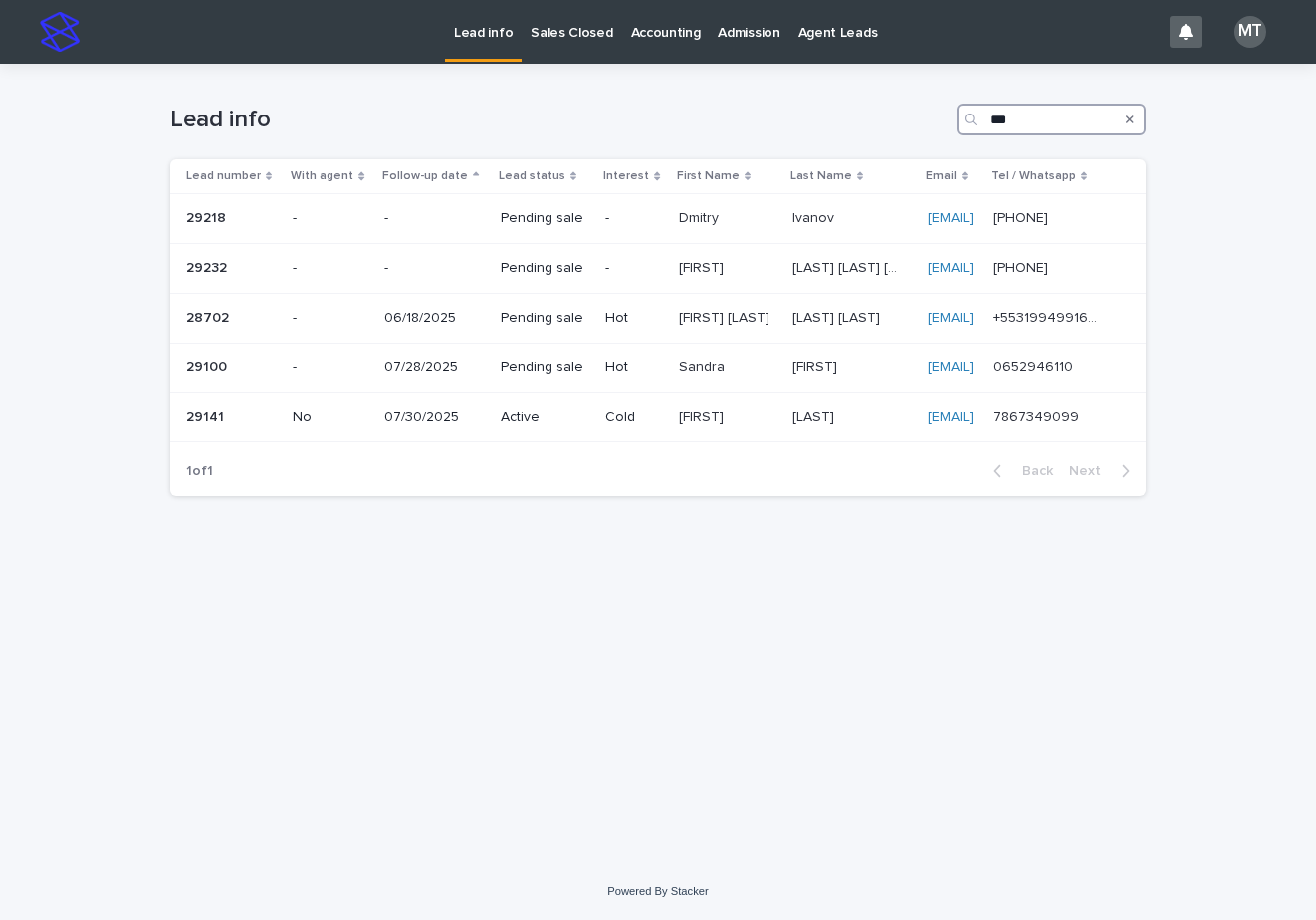 type on "***" 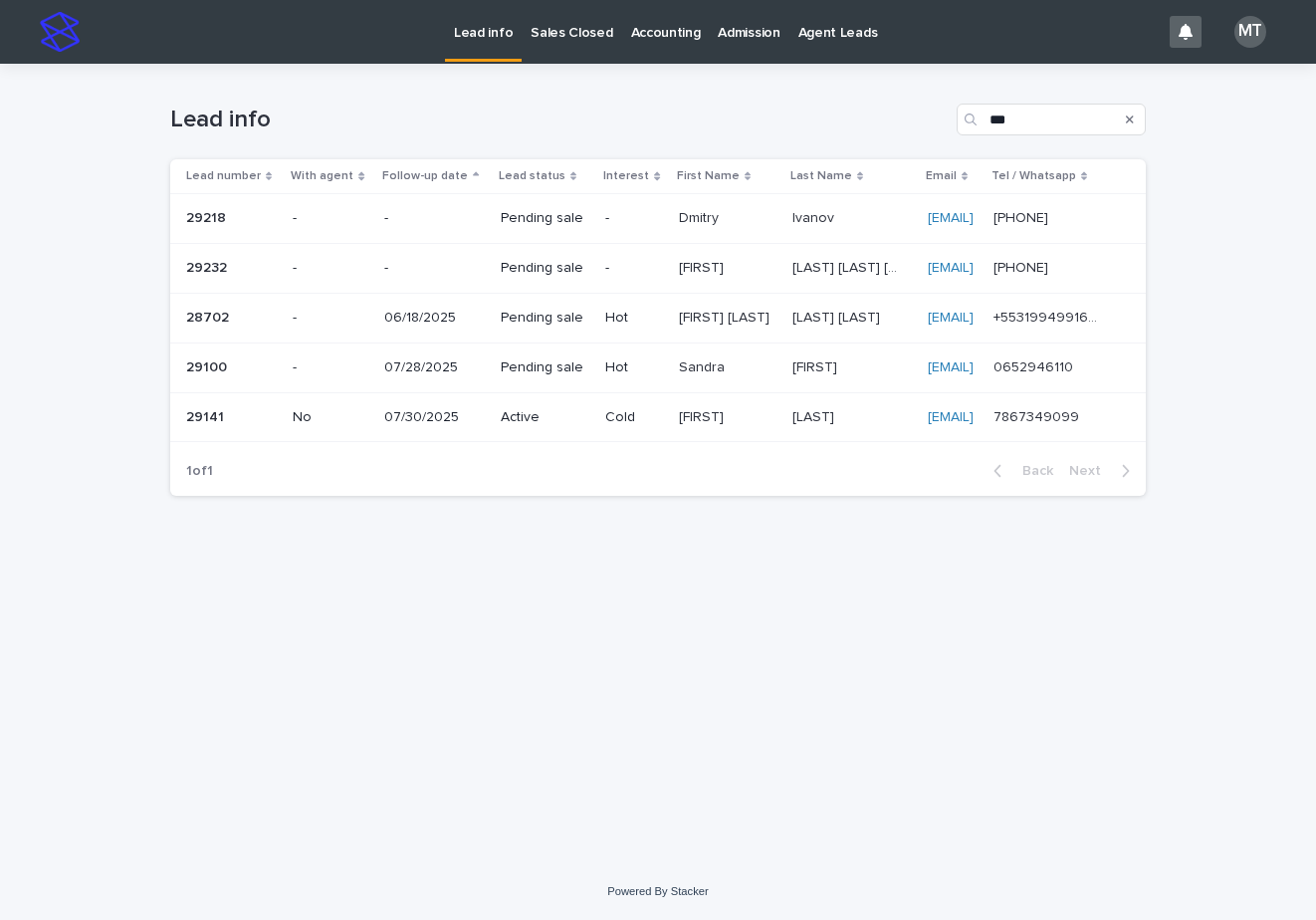 click 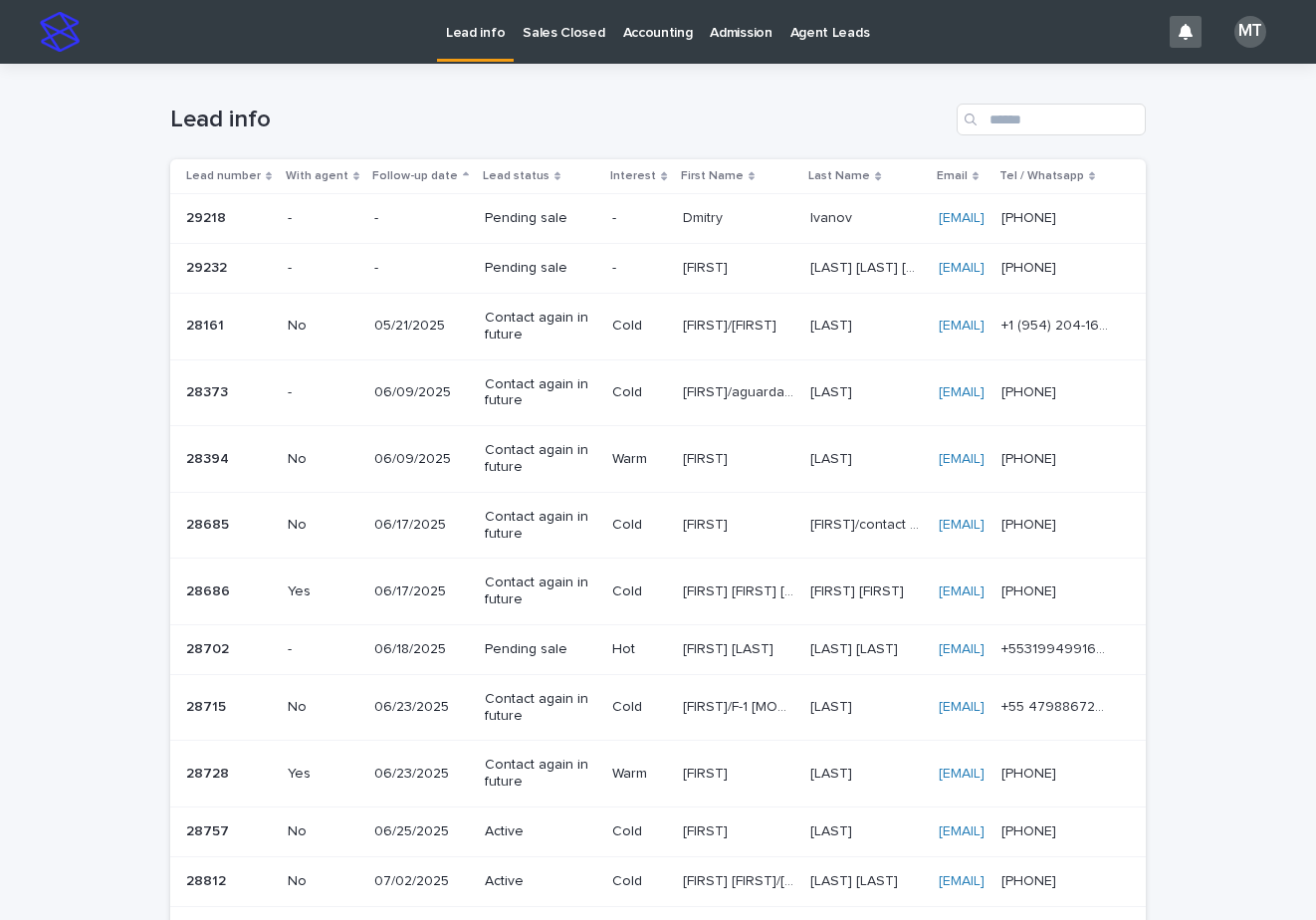 click on "Sales Closed" at bounding box center (563, 21) 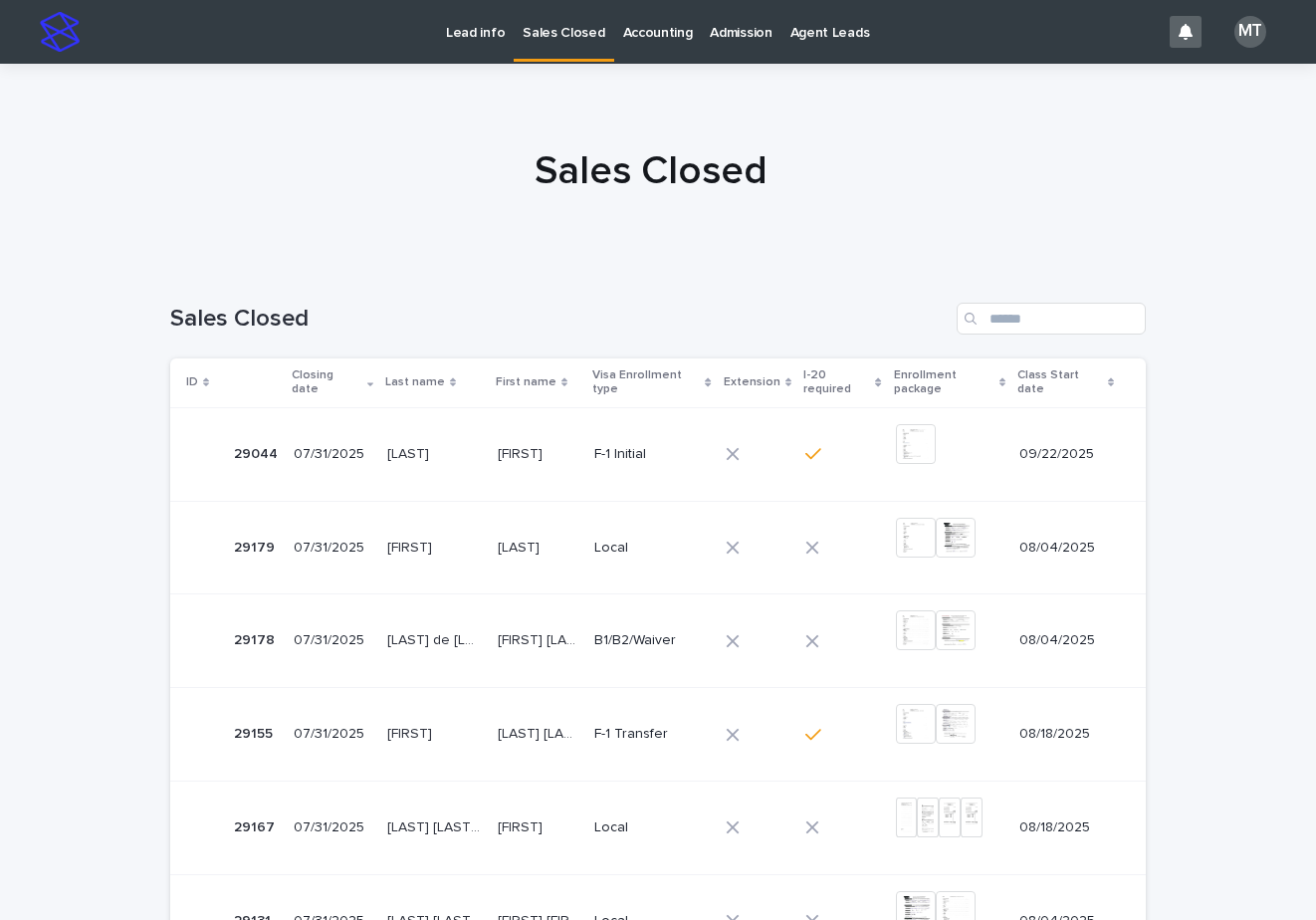 click on "Lead info" at bounding box center [475, 21] 